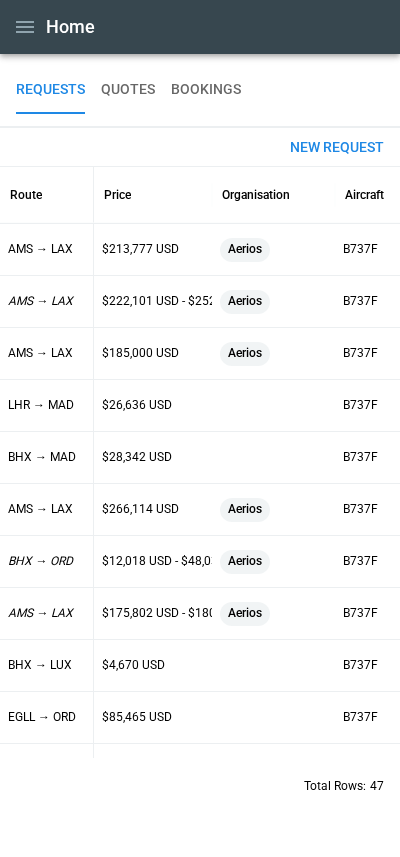 scroll, scrollTop: 0, scrollLeft: 0, axis: both 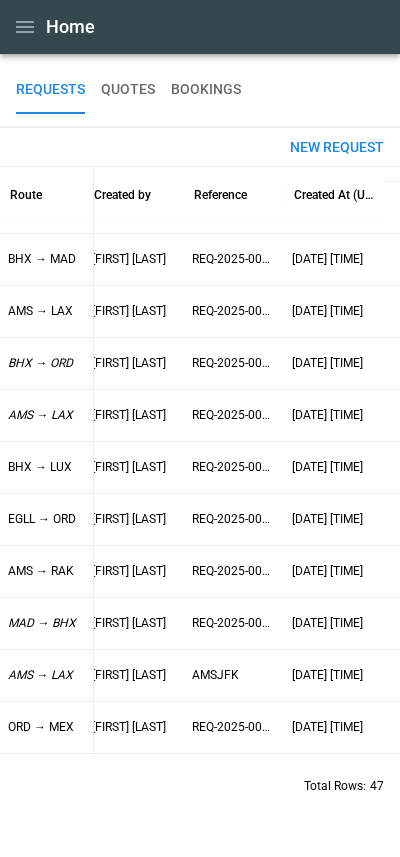 click on "QUOTES" at bounding box center (128, 90) 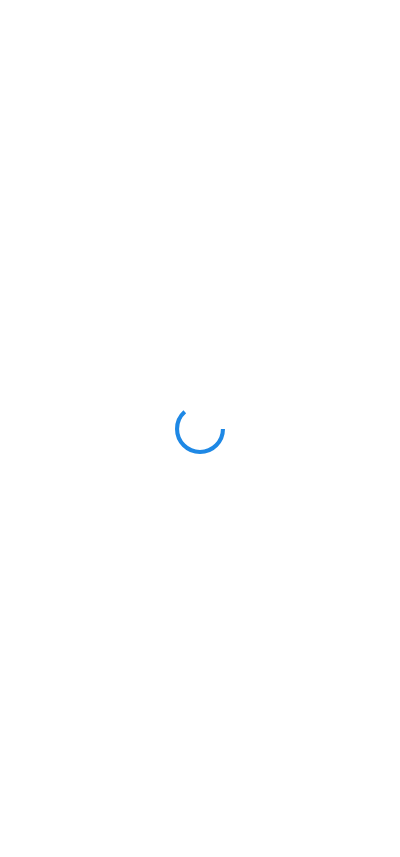 scroll, scrollTop: 0, scrollLeft: 0, axis: both 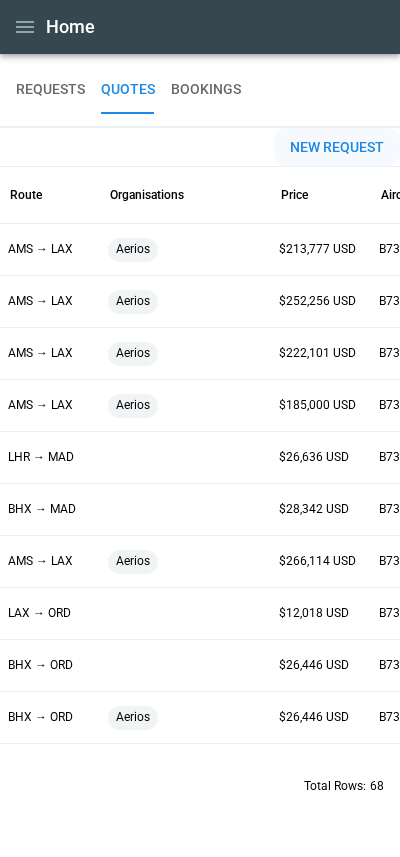 click on "New request" at bounding box center [337, 147] 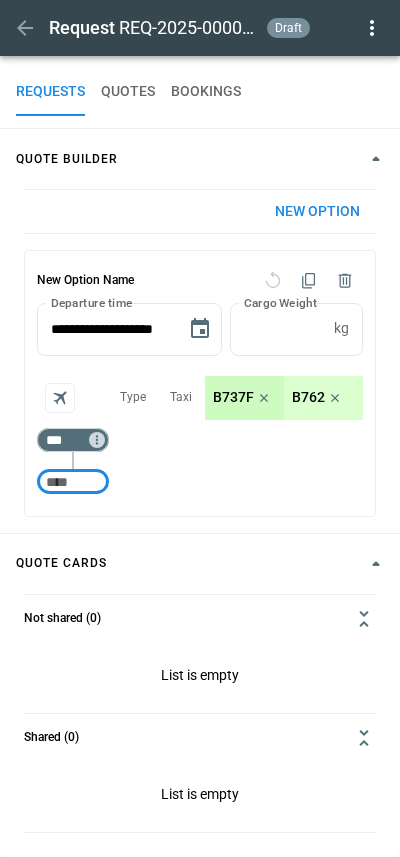click at bounding box center (345, 281) 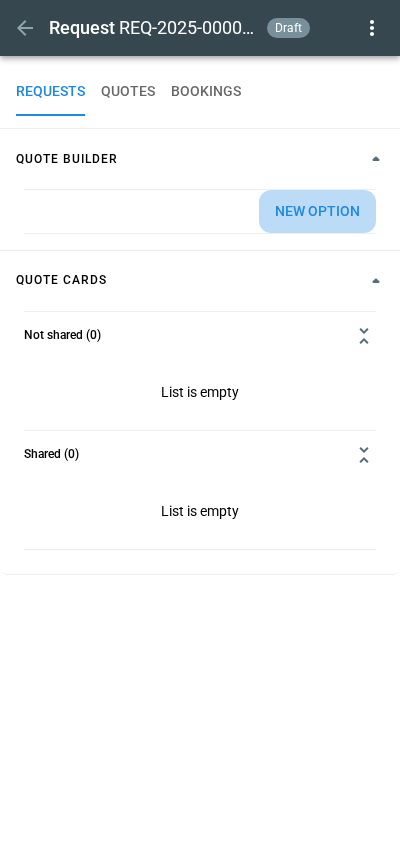 click on "New Option" at bounding box center [317, 211] 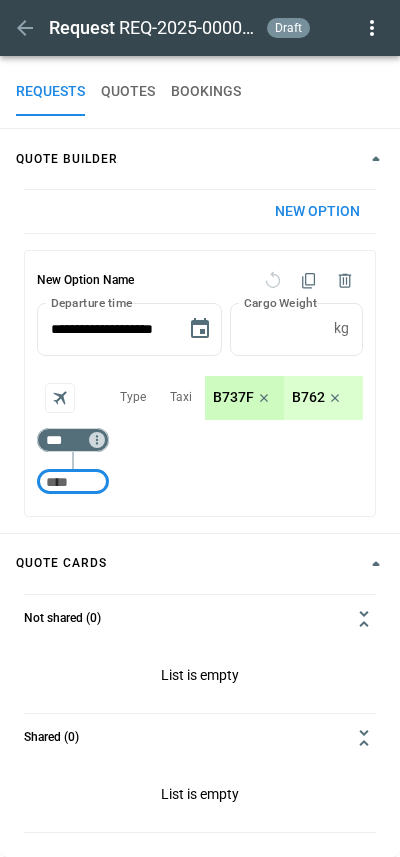 click at bounding box center (73, 482) 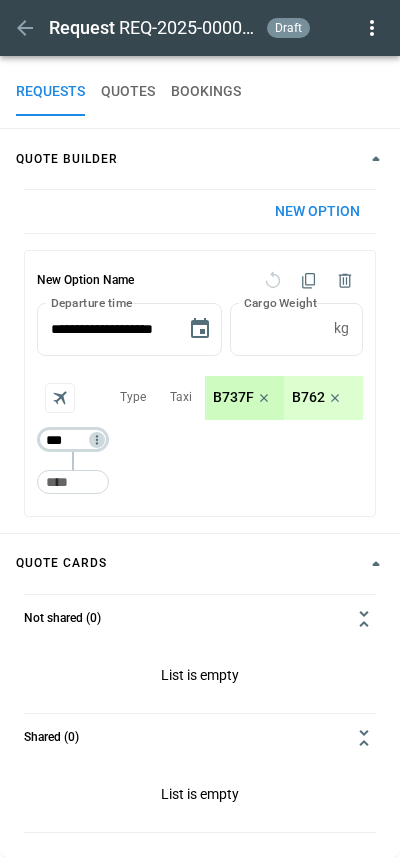 click on "***" at bounding box center (69, 440) 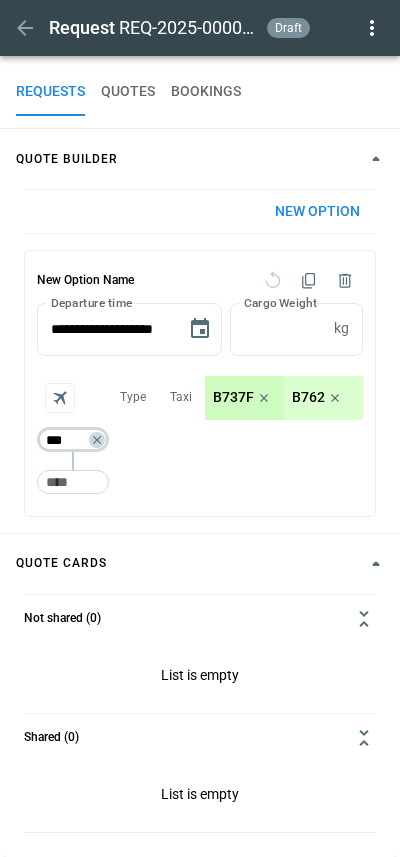 click on "***" at bounding box center (69, 440) 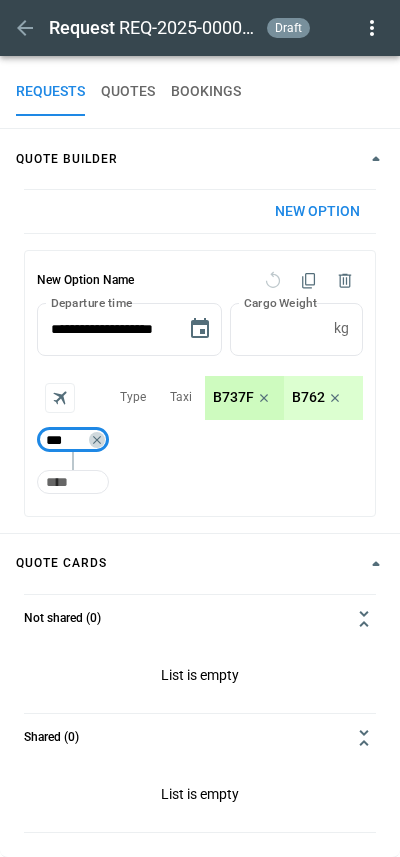click at bounding box center [73, 482] 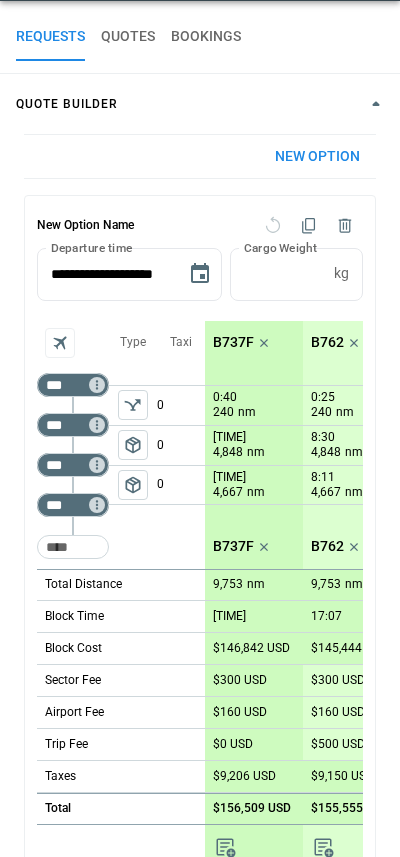 scroll, scrollTop: 108, scrollLeft: 0, axis: vertical 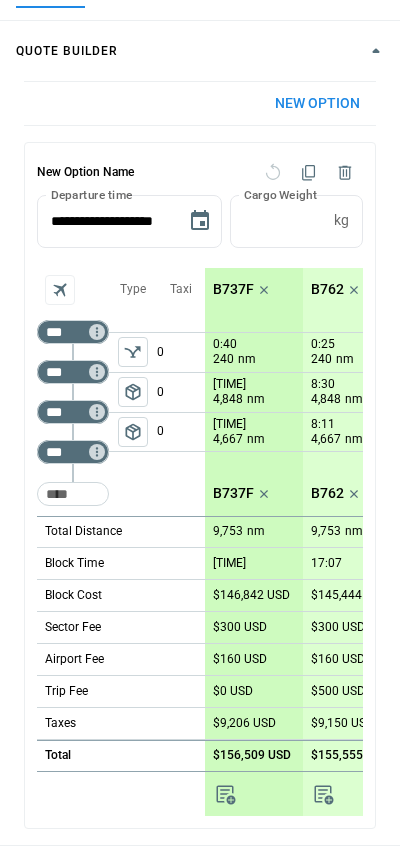 click on "package_2" at bounding box center [133, 432] 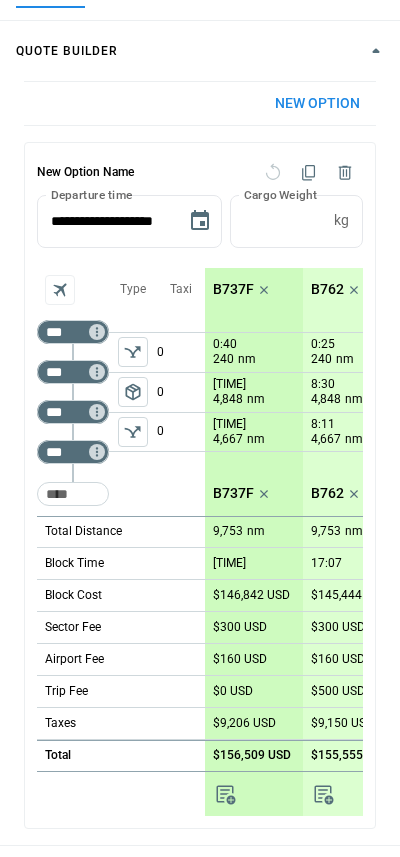 click at bounding box center [59, 289] 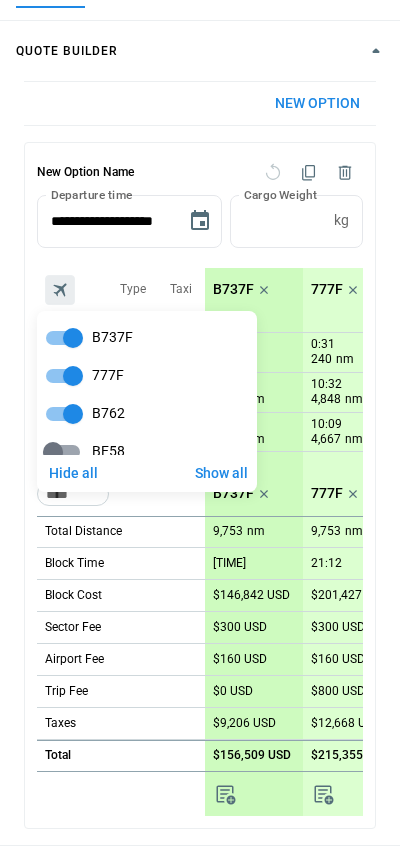 click at bounding box center [200, 428] 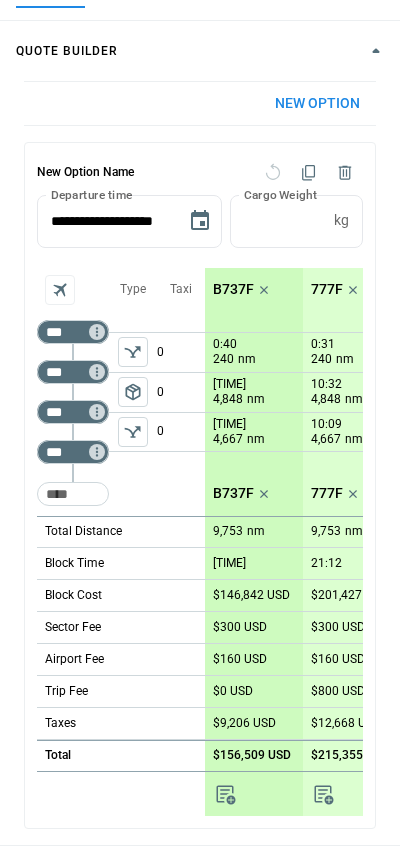 scroll, scrollTop: 0, scrollLeft: 0, axis: both 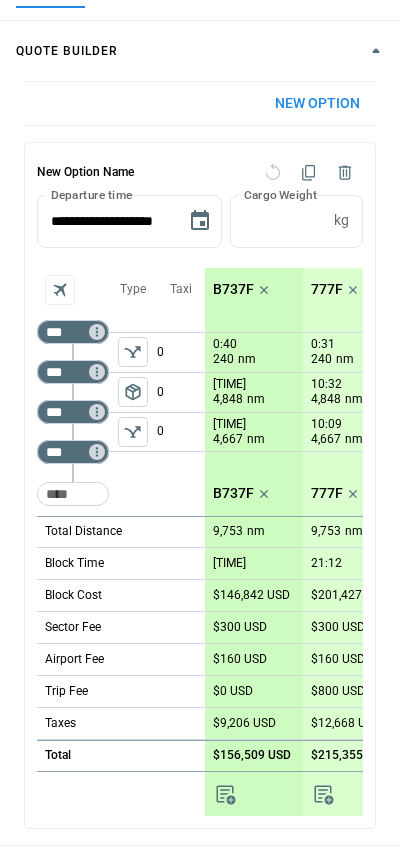click on "B737F" at bounding box center (233, 289) 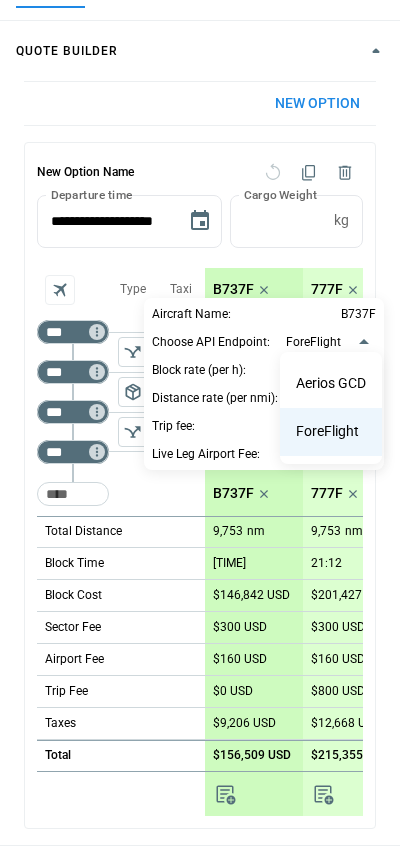 click on "**********" at bounding box center (200, 320) 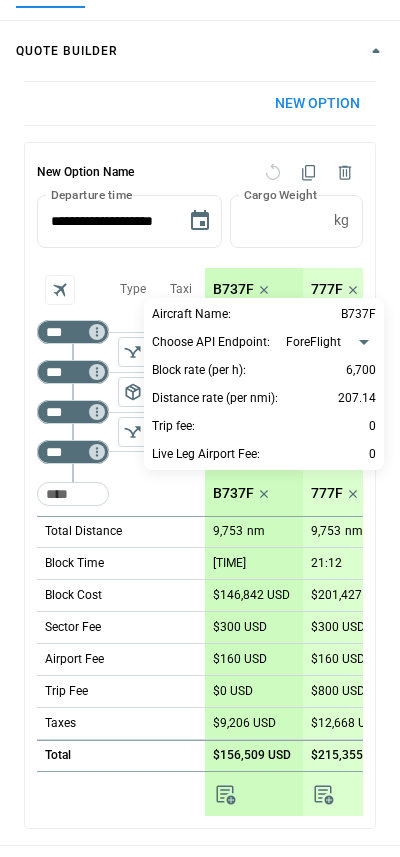 click at bounding box center (200, 428) 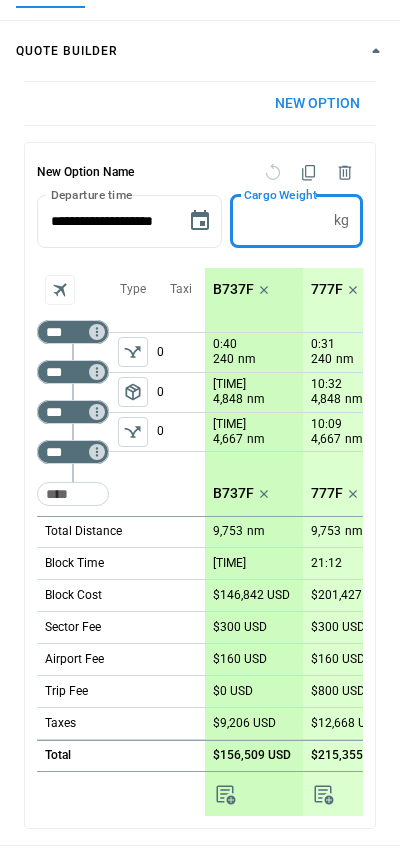click on "*" at bounding box center [278, 221] 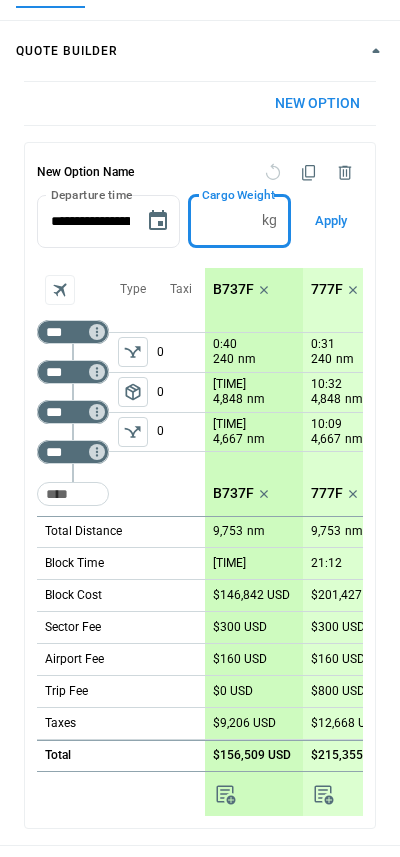 type on "*****" 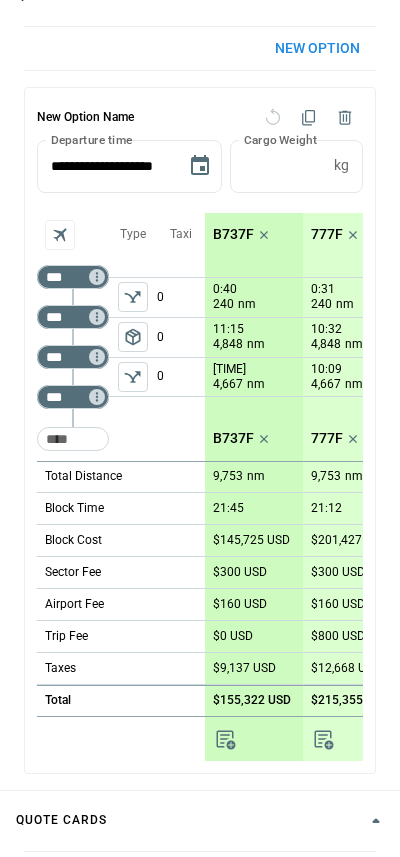 scroll, scrollTop: 167, scrollLeft: 0, axis: vertical 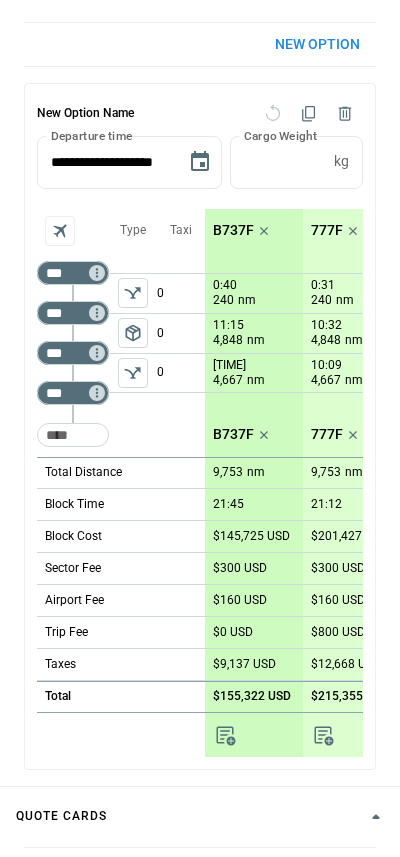 click on "11:15" at bounding box center (225, 285) 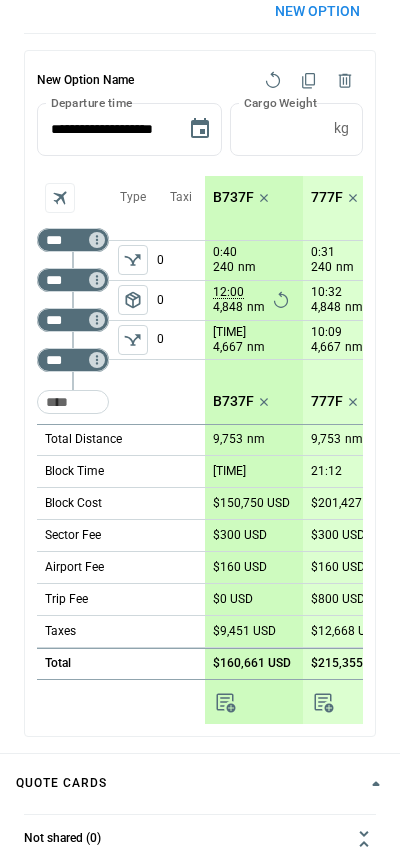 scroll, scrollTop: 203, scrollLeft: 0, axis: vertical 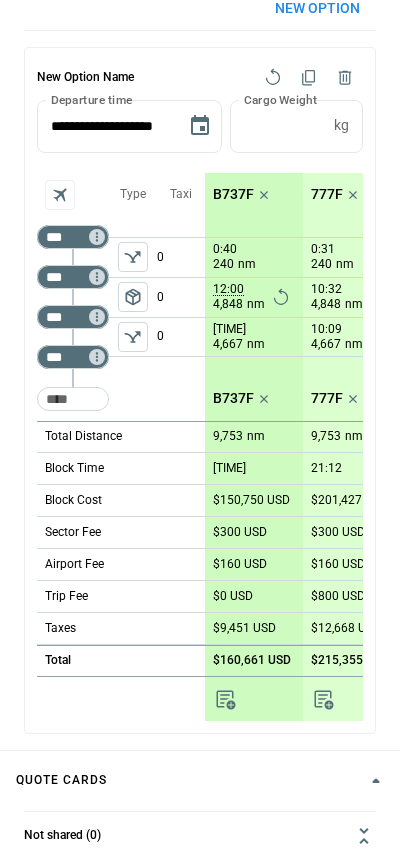 click on "B737F" at bounding box center (233, 194) 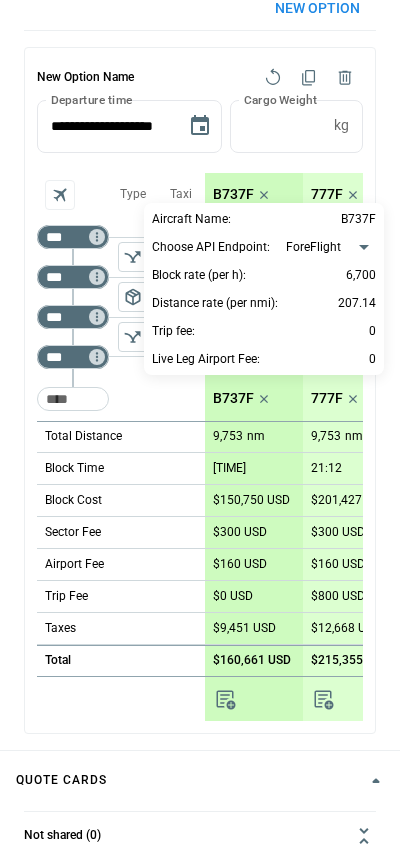 click at bounding box center (200, 428) 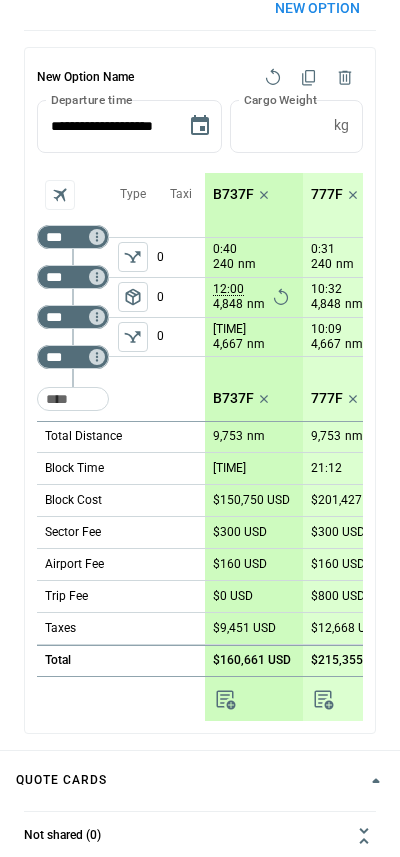 click on "$160 USD" at bounding box center [240, 564] 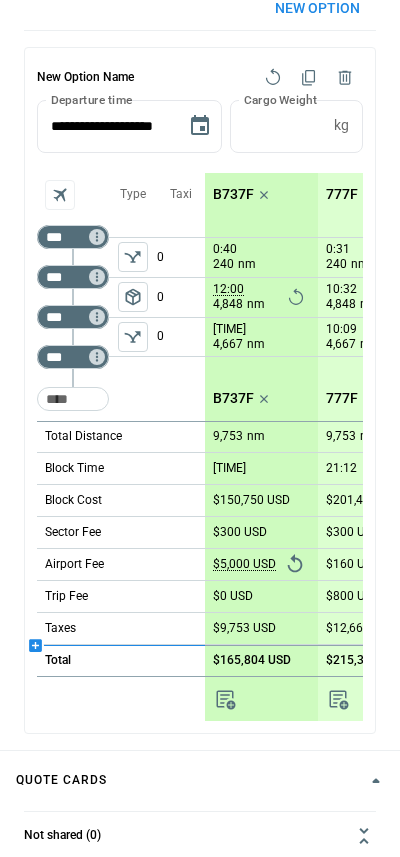 click at bounding box center (121, 645) 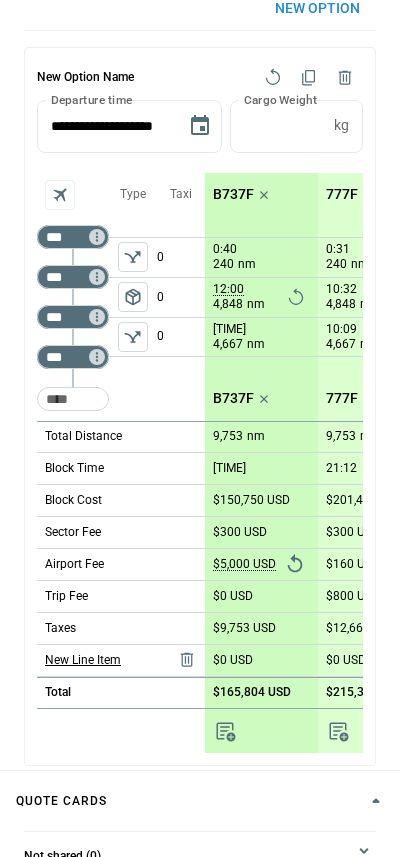 click on "New Line Item" at bounding box center (83, 660) 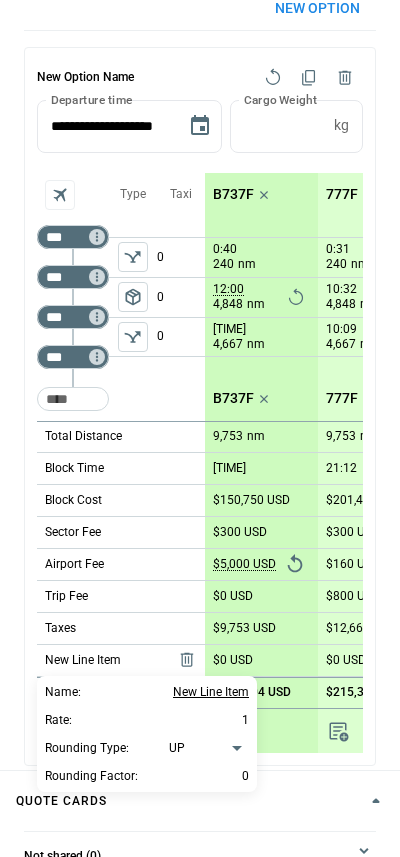 click on "New Line Item" at bounding box center (211, 692) 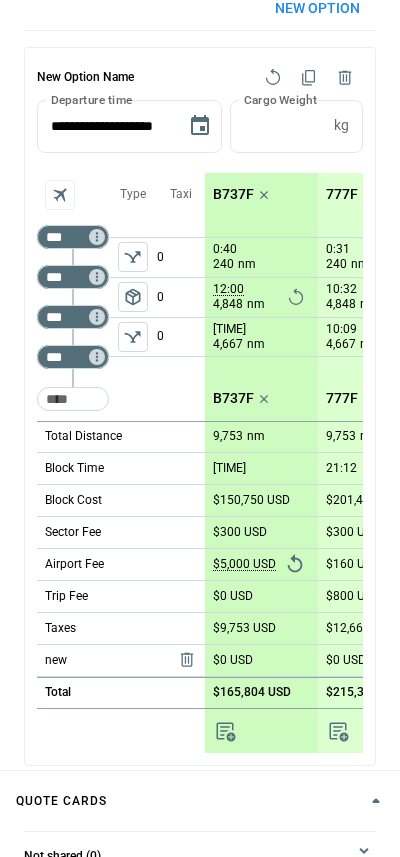 click on "$0 USD" at bounding box center [233, 660] 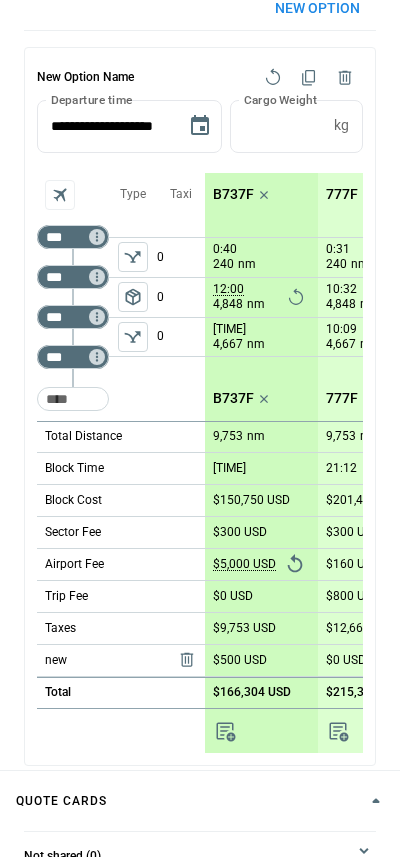 click on "$166,304 USD" at bounding box center [261, 693] 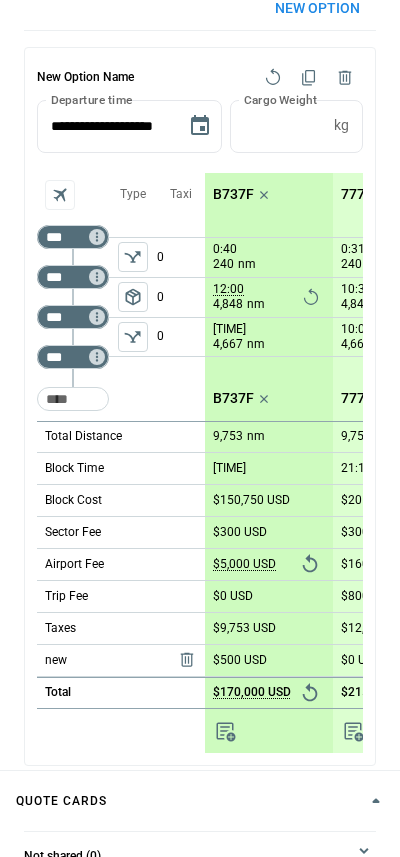 scroll, scrollTop: 157, scrollLeft: 0, axis: vertical 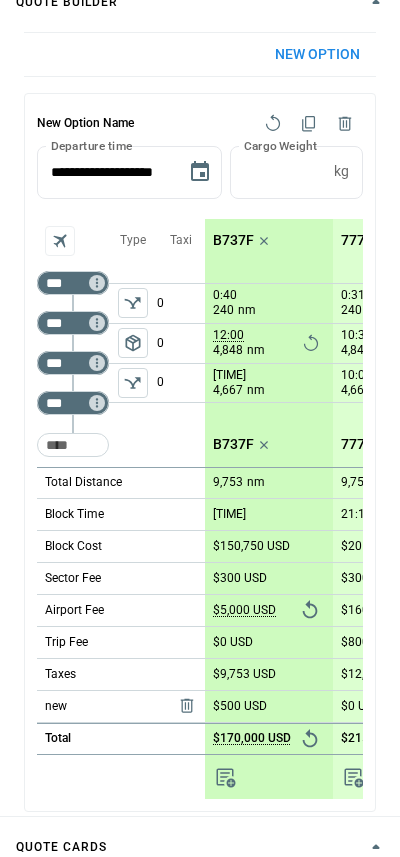 click at bounding box center [309, 124] 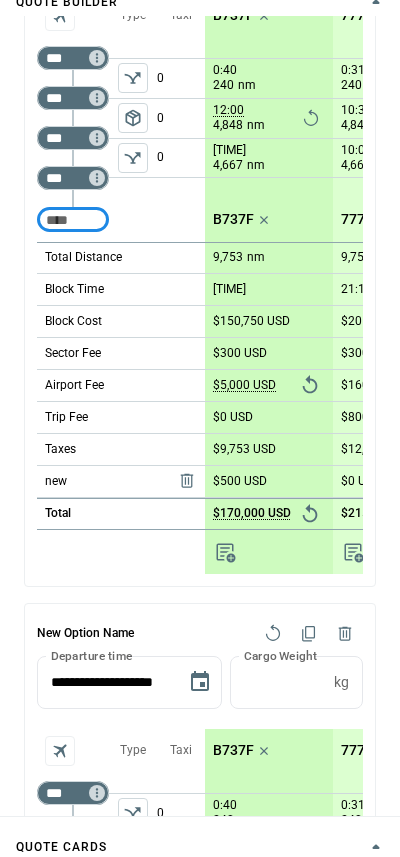 scroll, scrollTop: 163, scrollLeft: 0, axis: vertical 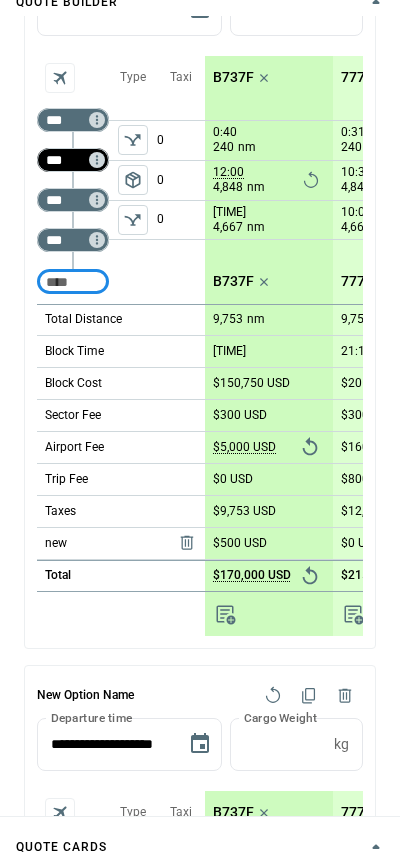 click on "***" at bounding box center [69, 160] 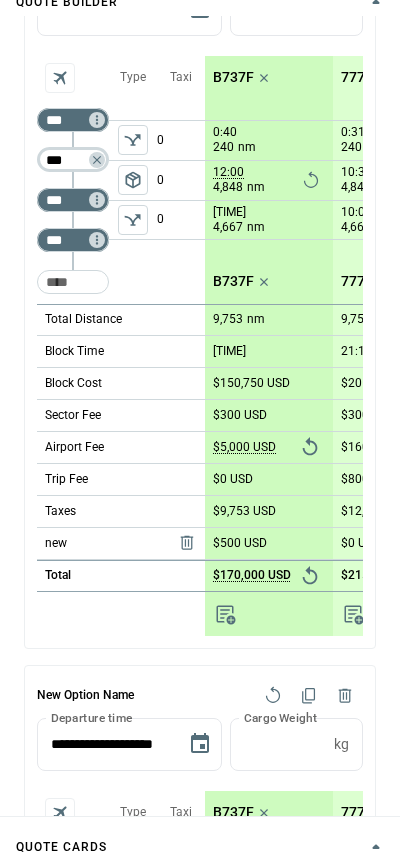 click on "***" at bounding box center (69, 160) 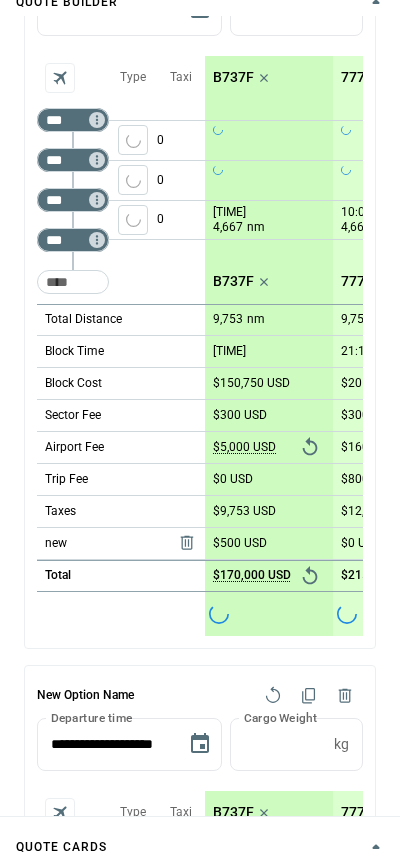 click on "Type" at bounding box center (133, 180) 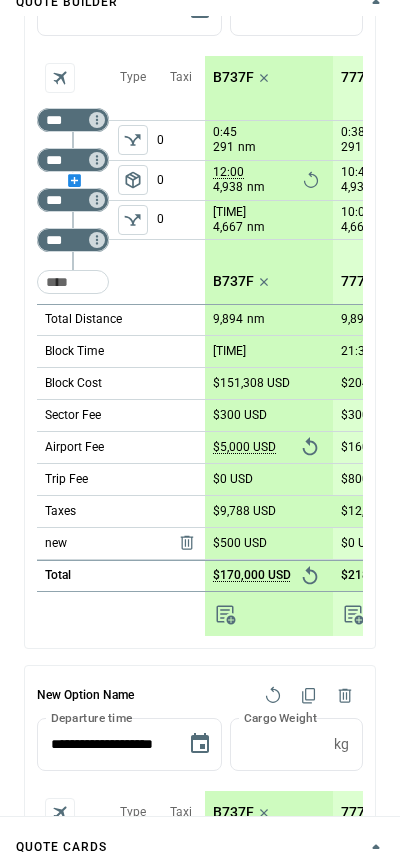 click at bounding box center (73, 180) 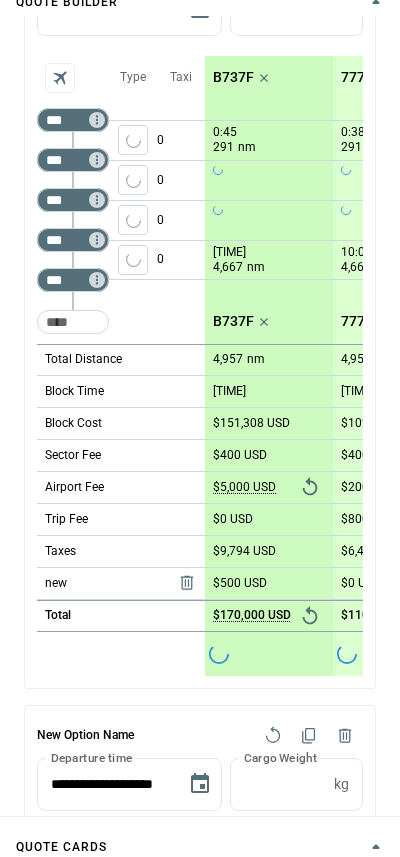 click on "Type" at bounding box center (133, 200) 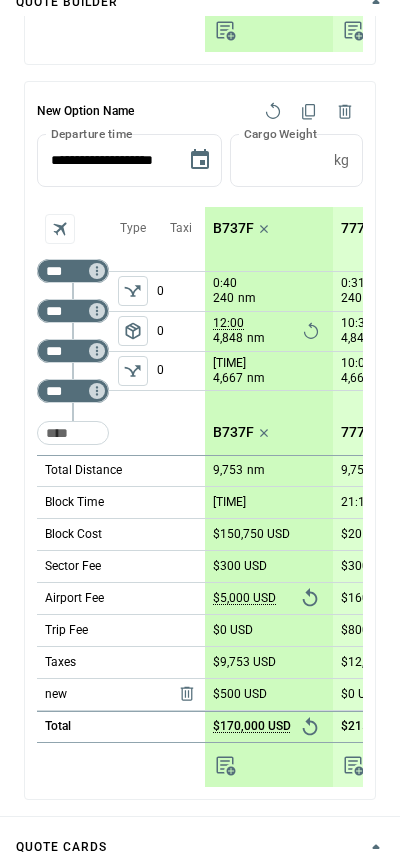 scroll, scrollTop: 786, scrollLeft: 0, axis: vertical 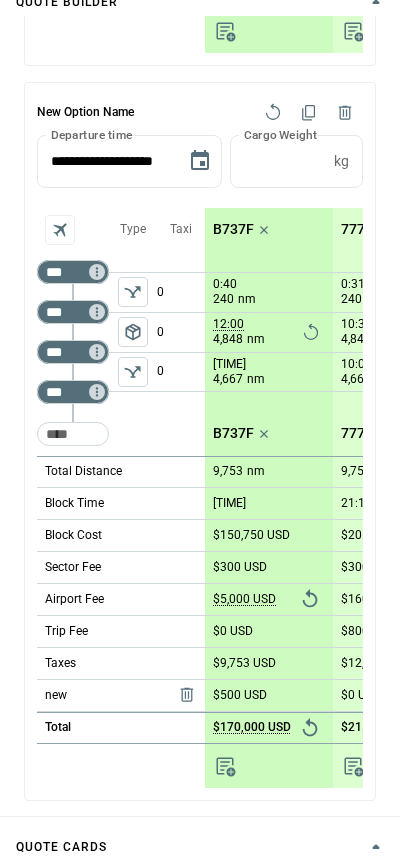 click at bounding box center (310, 728) 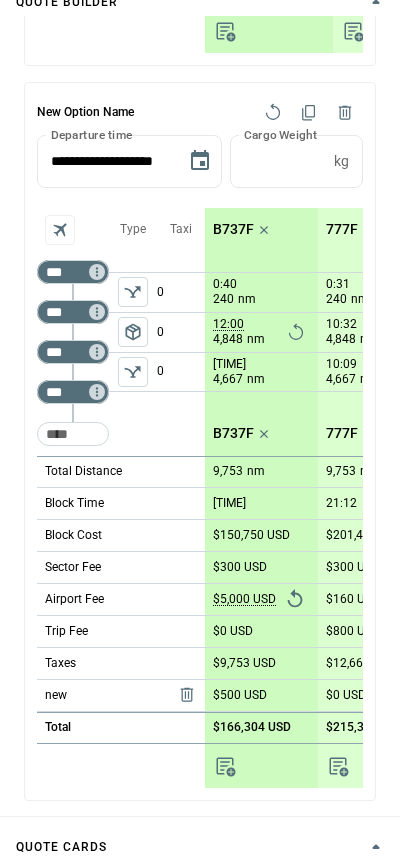 scroll, scrollTop: 606, scrollLeft: 0, axis: vertical 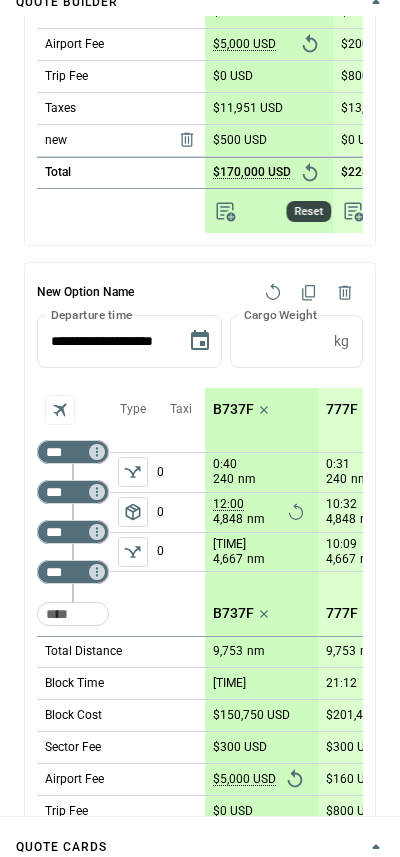 click at bounding box center [310, 173] 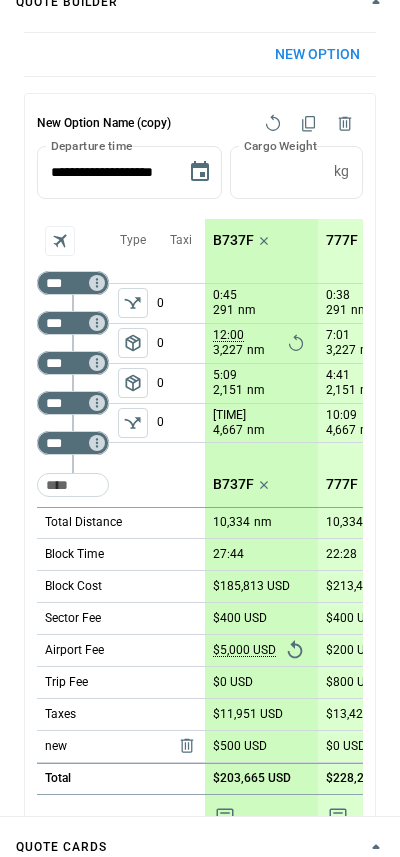 scroll, scrollTop: 0, scrollLeft: 0, axis: both 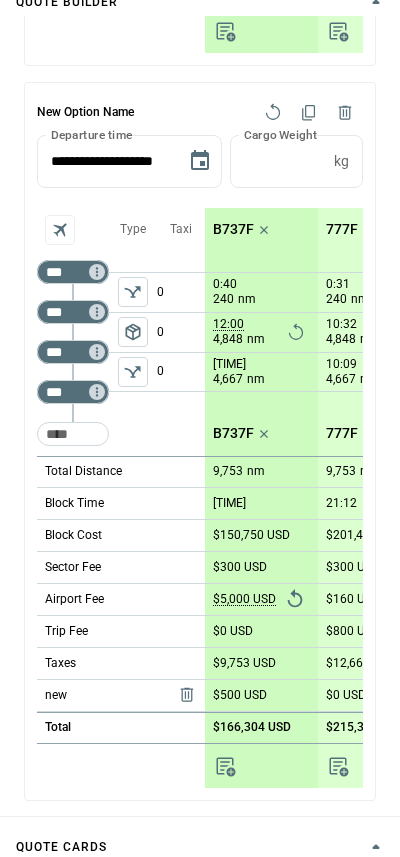 click at bounding box center (226, 766) 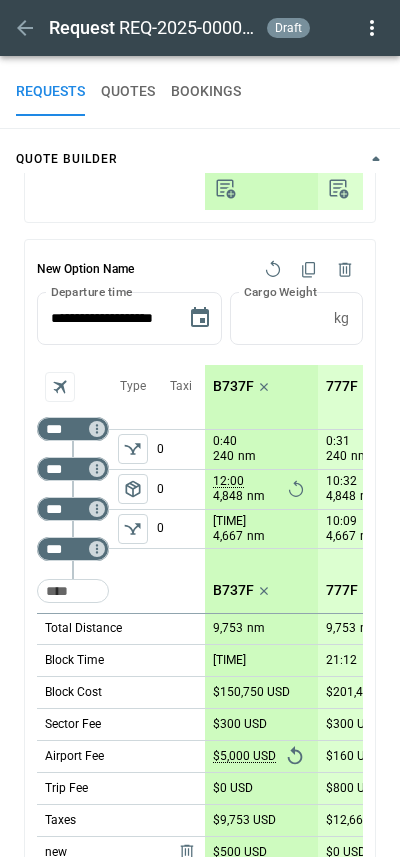 scroll, scrollTop: -4, scrollLeft: 0, axis: vertical 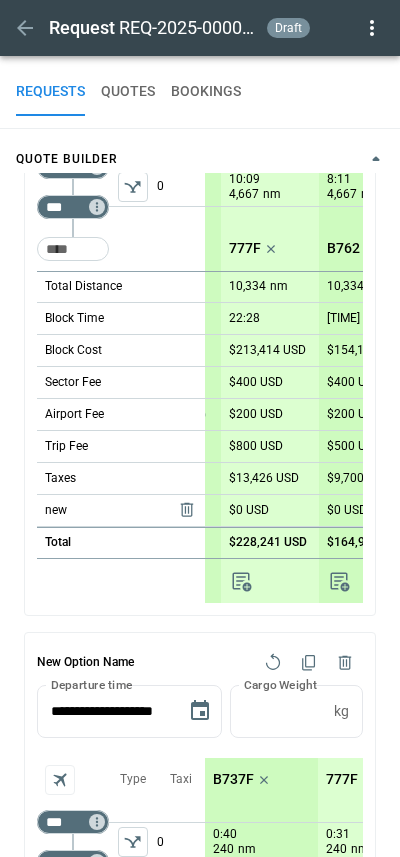 click at bounding box center (241, 581) 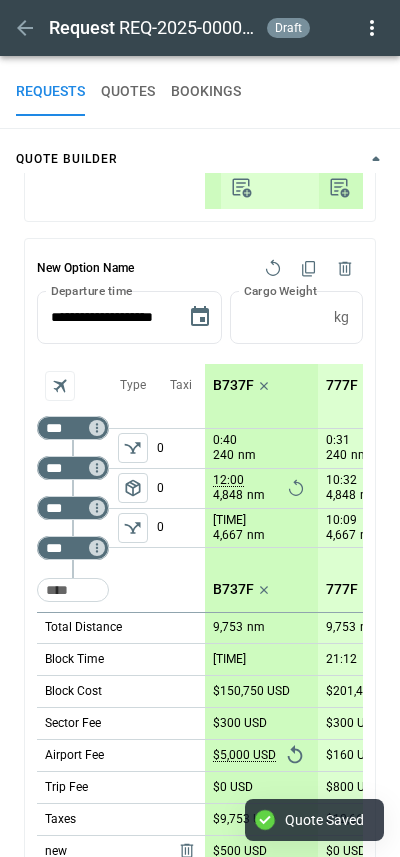 scroll, scrollTop: 787, scrollLeft: 0, axis: vertical 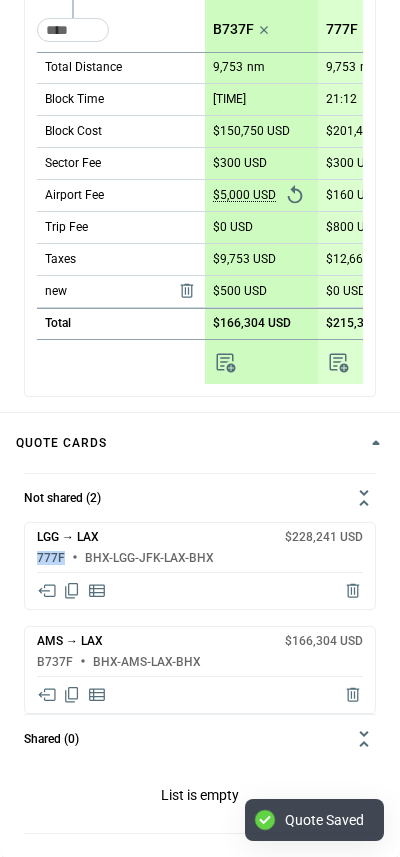 drag, startPoint x: 36, startPoint y: 560, endPoint x: 67, endPoint y: 560, distance: 31 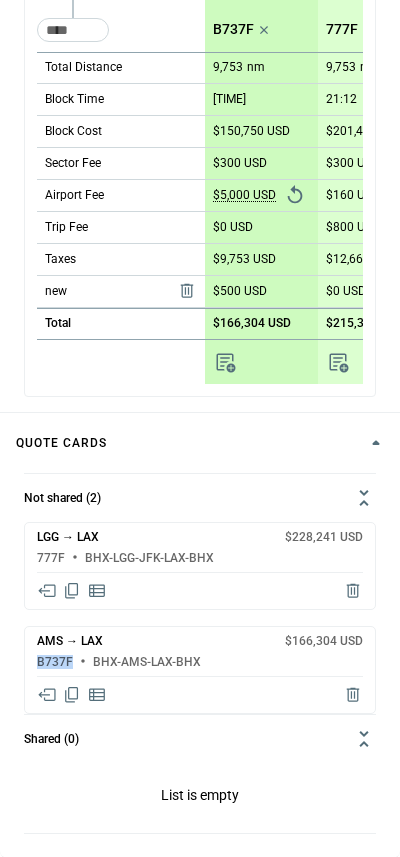 drag, startPoint x: 30, startPoint y: 660, endPoint x: 74, endPoint y: 661, distance: 44.011364 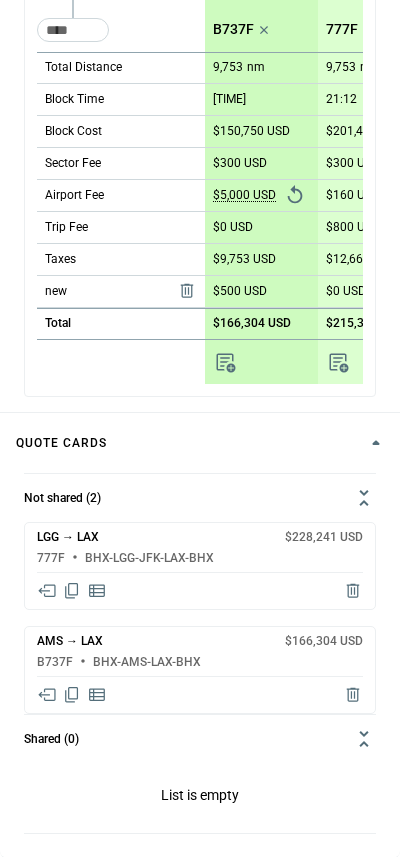 click at bounding box center (47, 591) 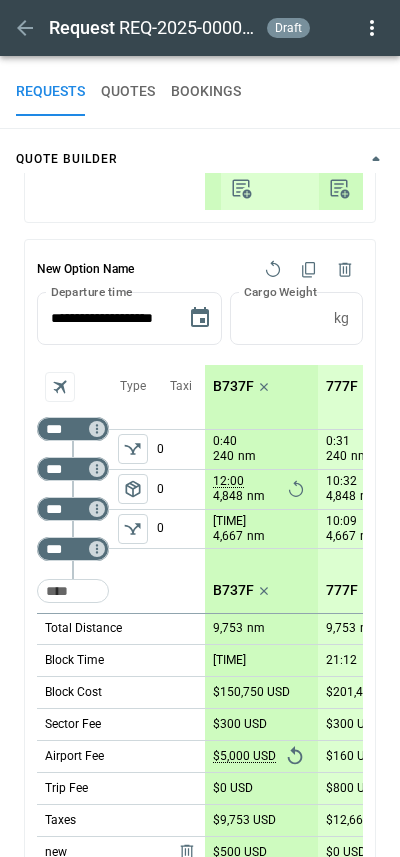 scroll, scrollTop: 0, scrollLeft: 0, axis: both 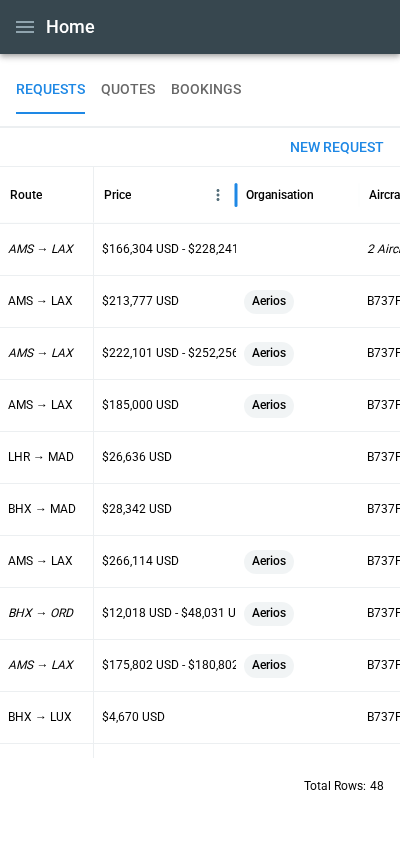 drag, startPoint x: 211, startPoint y: 188, endPoint x: 236, endPoint y: 188, distance: 25 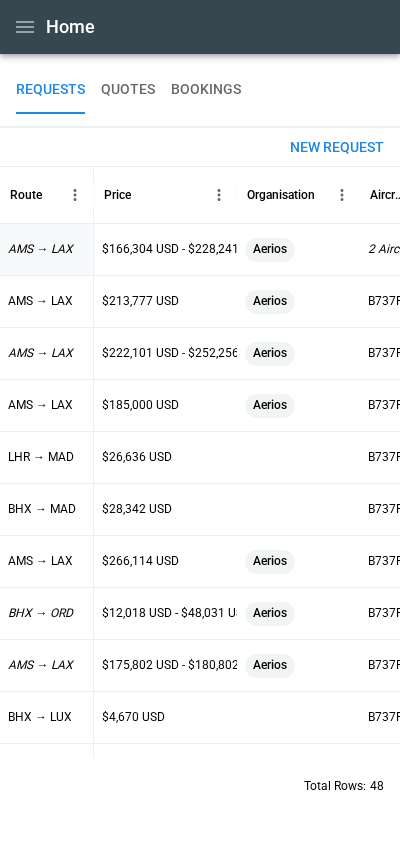 scroll, scrollTop: 0, scrollLeft: 74, axis: horizontal 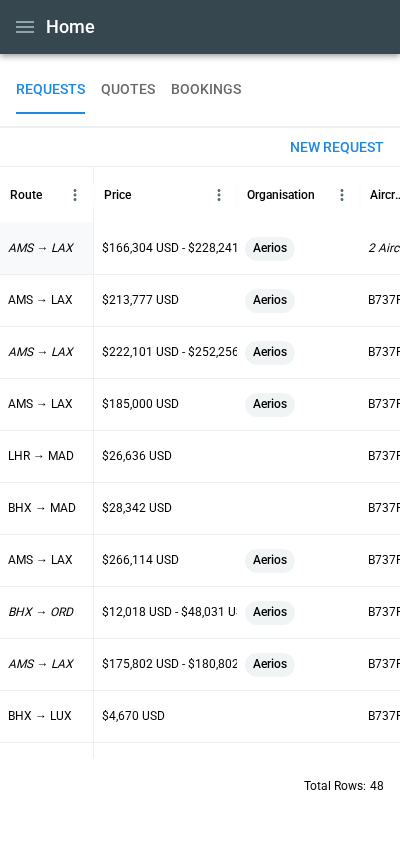 click on "AMS → LAX" at bounding box center [40, 248] 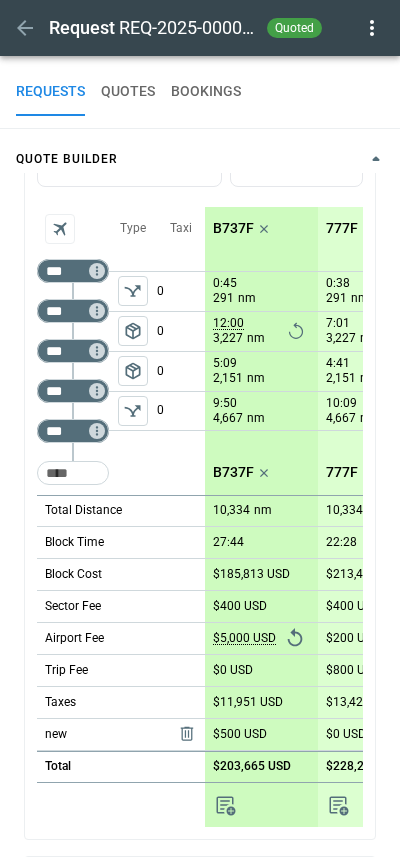 scroll, scrollTop: 176, scrollLeft: 0, axis: vertical 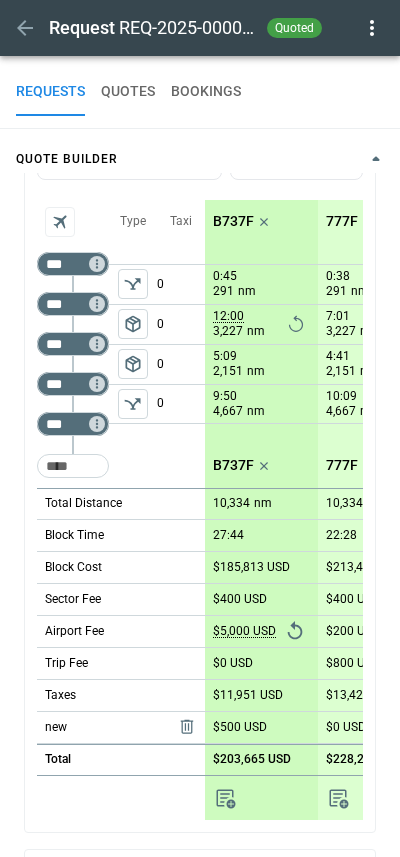 click on "B737F" at bounding box center [233, 221] 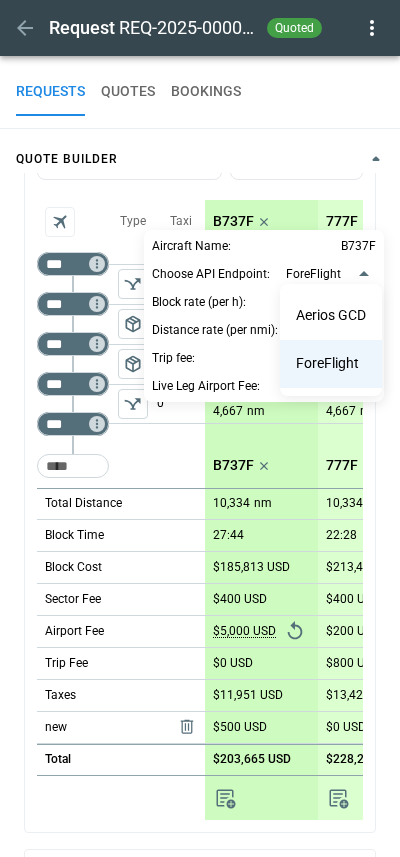 click on "**********" at bounding box center (200, 428) 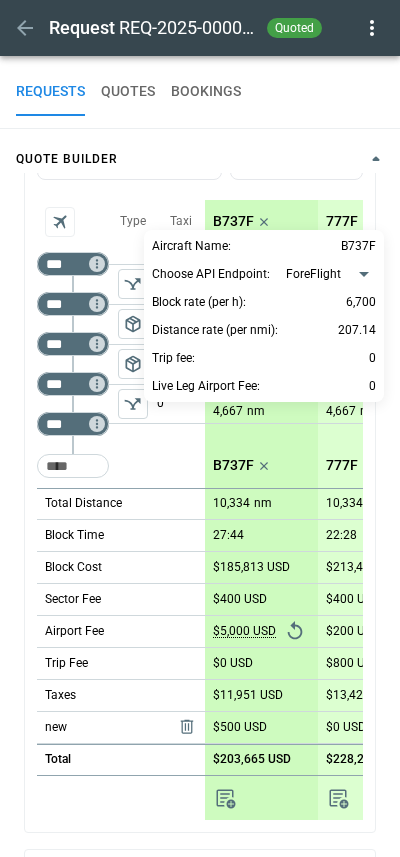 click at bounding box center [200, 428] 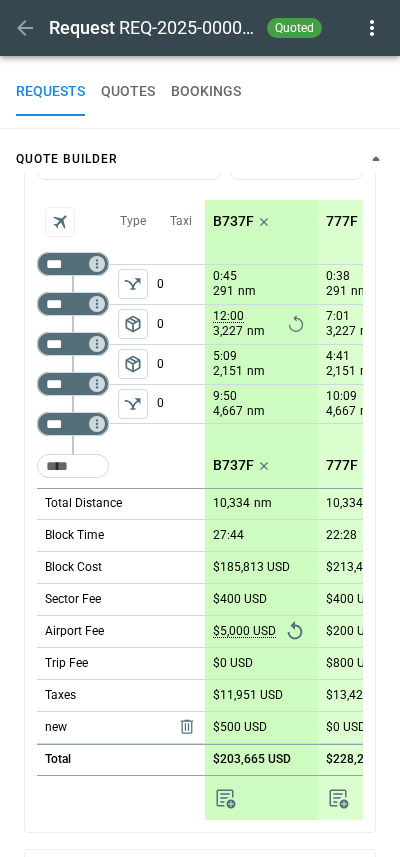 click at bounding box center (296, 325) 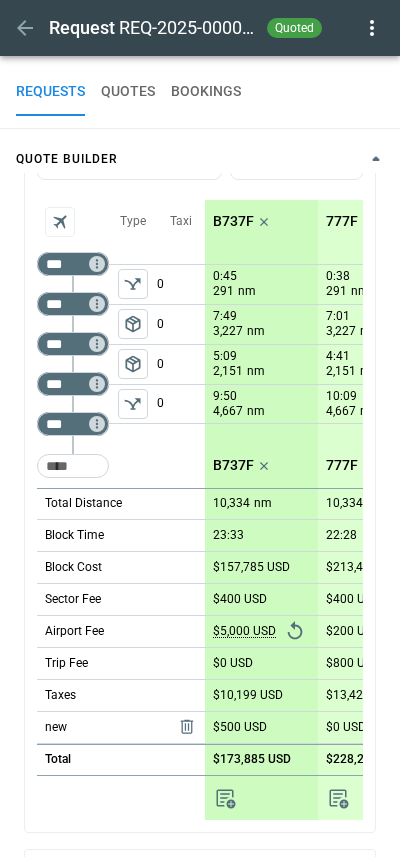 click on "B737F" at bounding box center (233, 221) 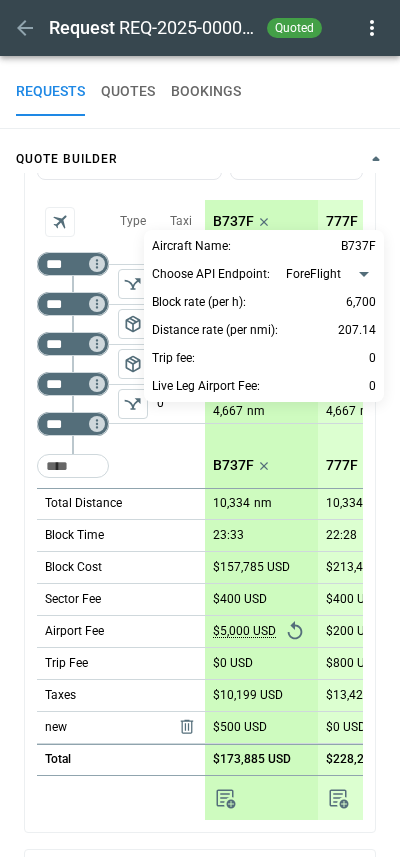 click at bounding box center (200, 428) 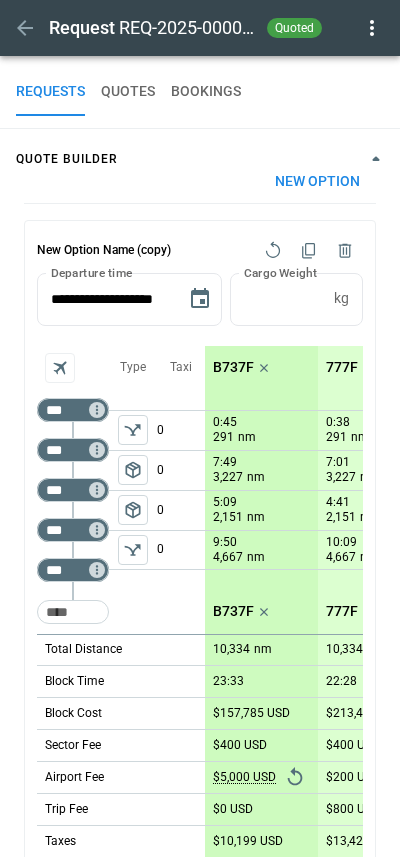 scroll, scrollTop: 32, scrollLeft: 0, axis: vertical 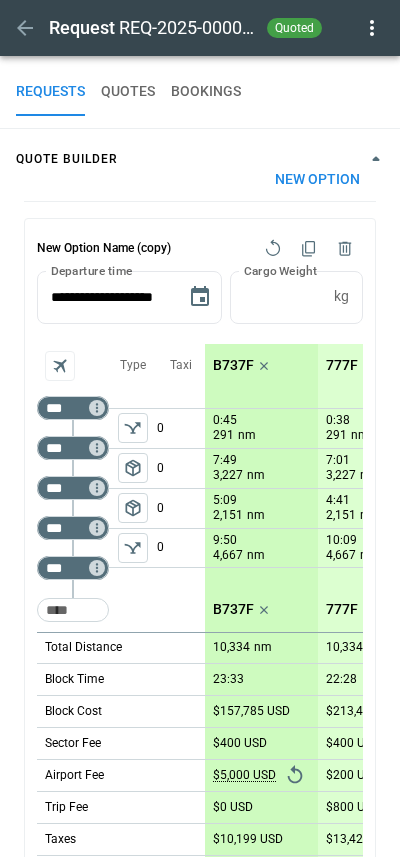 click on "7:49" at bounding box center [225, 420] 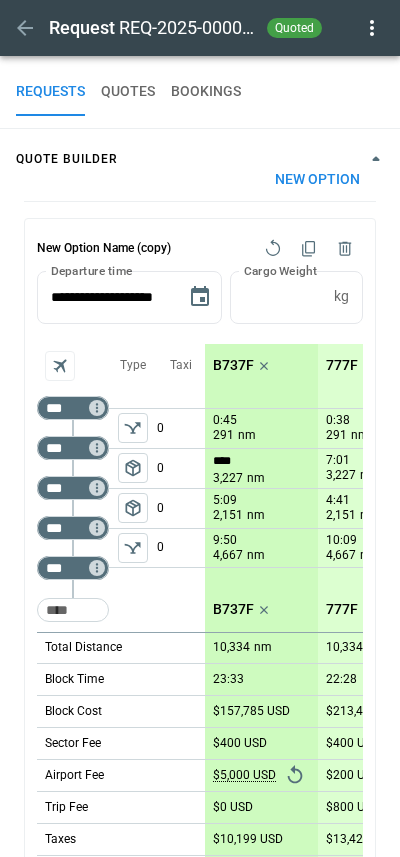click on "0 0 0 0" at bounding box center (133, 488) 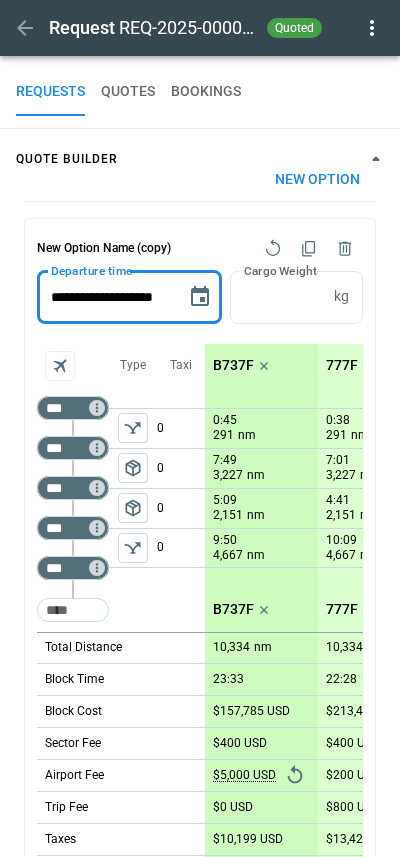 drag, startPoint x: 48, startPoint y: 296, endPoint x: 201, endPoint y: 293, distance: 153.0294 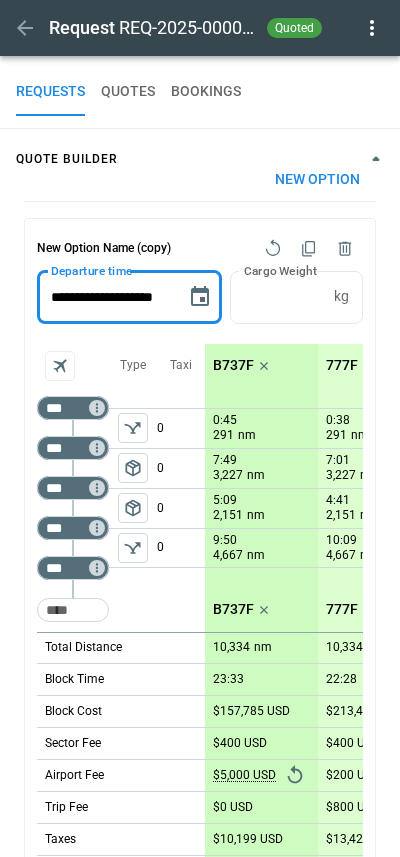 click on "**********" at bounding box center (129, 297) 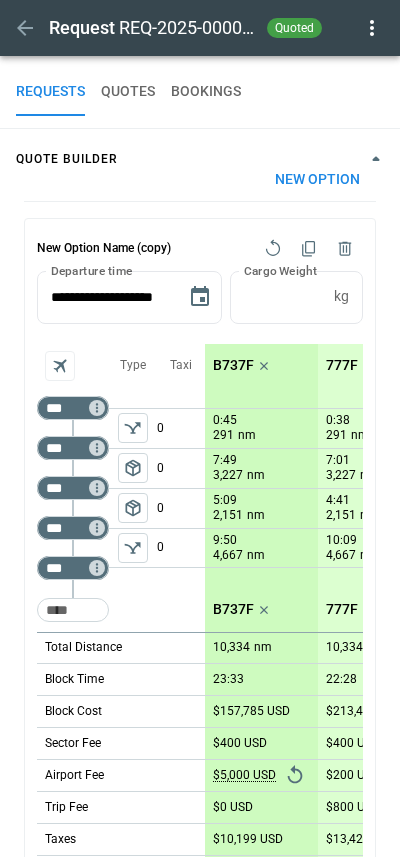 click on "*** ​ *** ​ *** ​ *** ​ *** ​ ​ Type package_2 package_2 Taxi 0 0 0 0 Total Distance Block Time Block Cost Sector Fee Airport Fee Trip Fee Taxes new Total B737F 0:45 291 nm 7:49 3,227 nm 5:09 2,151 nm 9:50 4,667 nm B737F 10,334 nm 23:33 $157,785 USD $400 USD $5,000 USD $0 USD $10,199 USD $500 USD $173,885 USD 777F 0:38 291 nm 7:01 3,227 nm 4:41 2,151 nm 10:09 4,667 nm 777F 10,334 nm 22:28 $213,414 USD $400 USD $200 USD $800 USD $13,426 USD $0 USD $228,241 USD B762 0:31 291 nm 5:40 3,227 nm 3:46 2,151 nm 8:11 4,667 nm B762 10,334 nm 18:08 $154,100 USD $400 USD $200 USD $500 USD $9,700 USD $0 USD $164,900 USD" at bounding box center (200, 646) 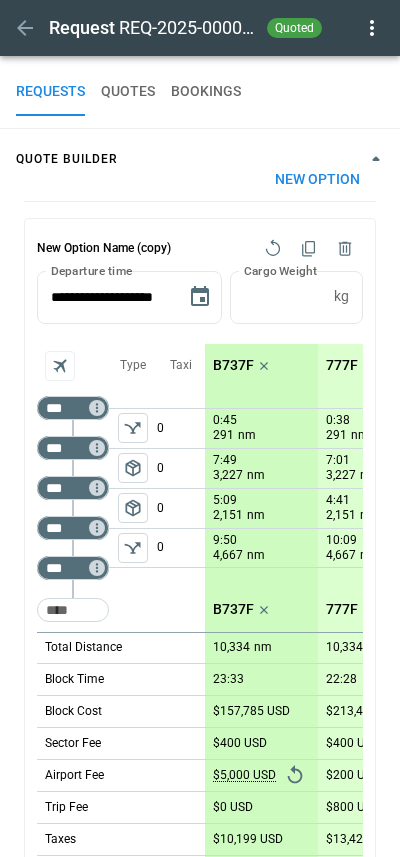 click on "New Option" at bounding box center (317, 179) 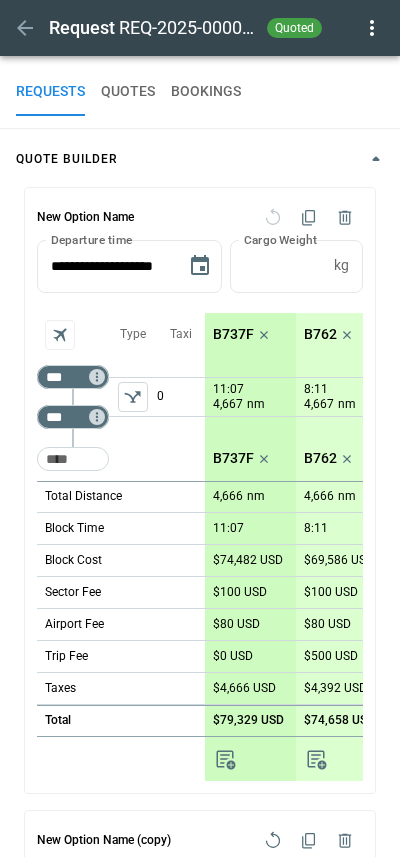 scroll, scrollTop: 66, scrollLeft: 0, axis: vertical 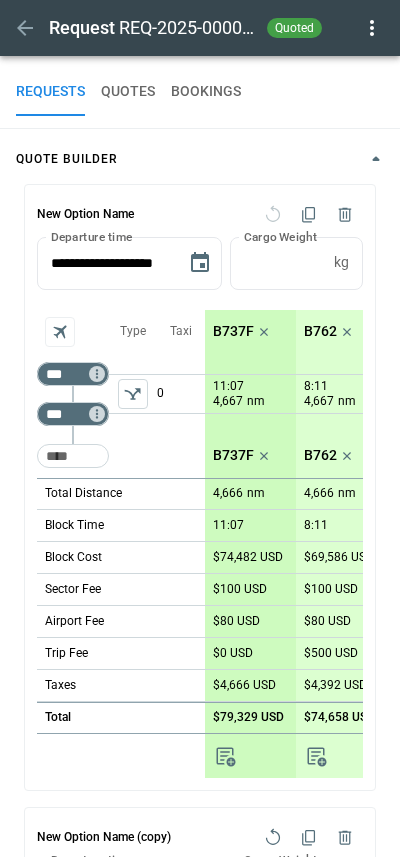 click on "$74,482 USD" at bounding box center [250, 558] 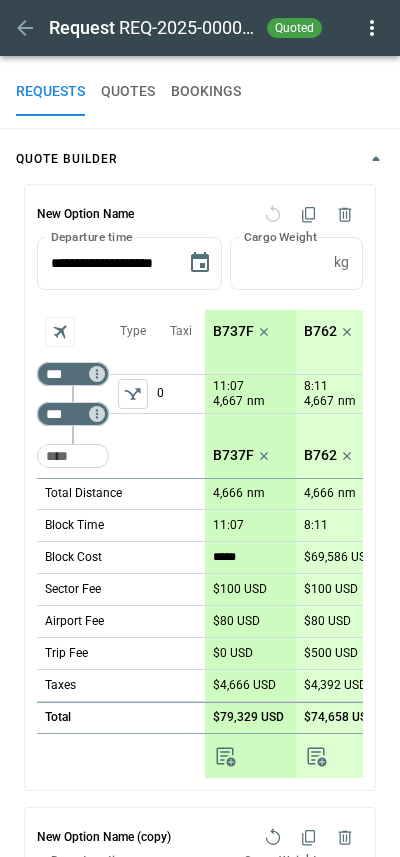click on "$80 USD" at bounding box center [236, 621] 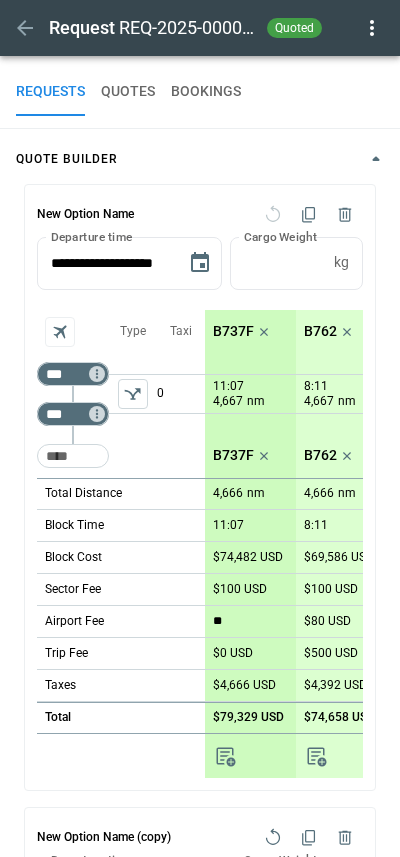 click on "Airport Fee" at bounding box center [121, 526] 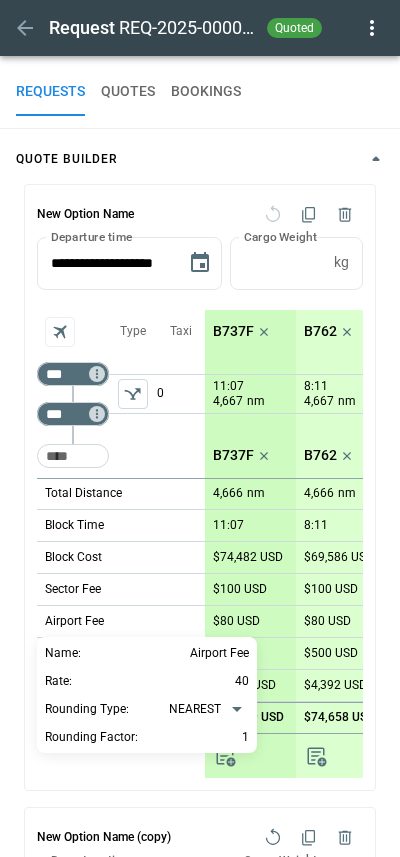 click at bounding box center (200, 428) 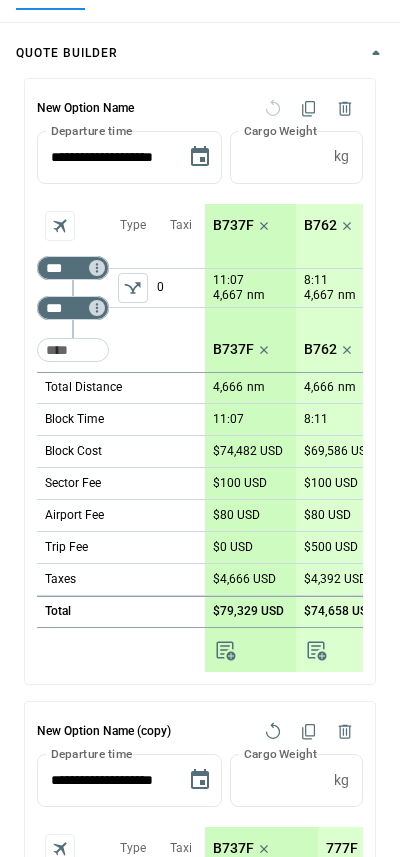 scroll, scrollTop: 107, scrollLeft: 0, axis: vertical 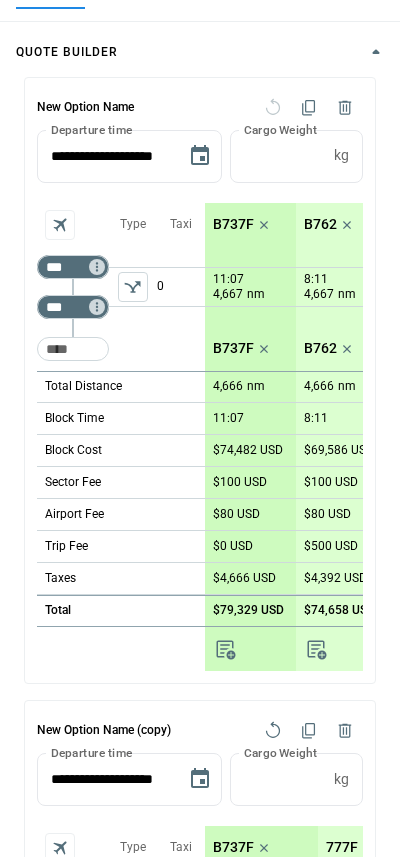 click on "$100 USD" at bounding box center [240, 482] 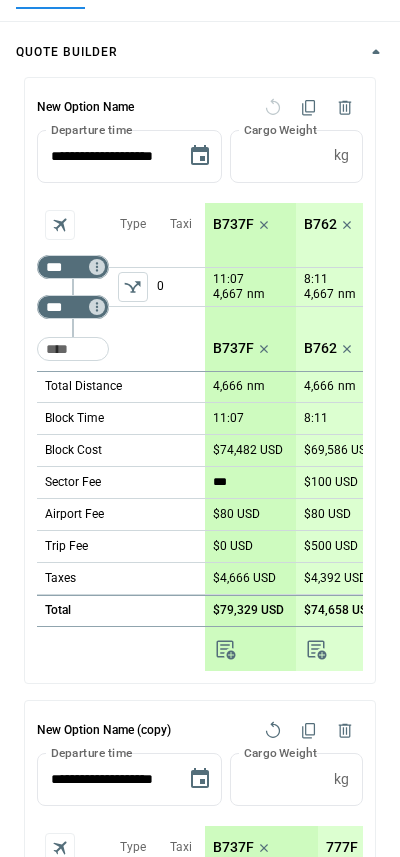 click on "Sector Fee" at bounding box center [121, 419] 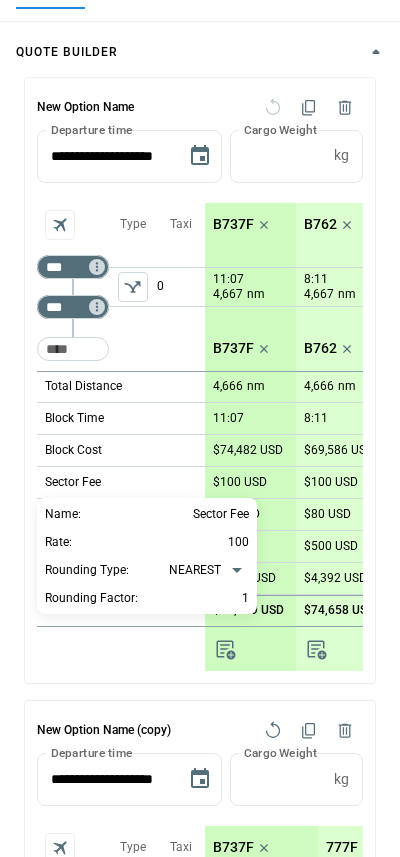 click at bounding box center (200, 428) 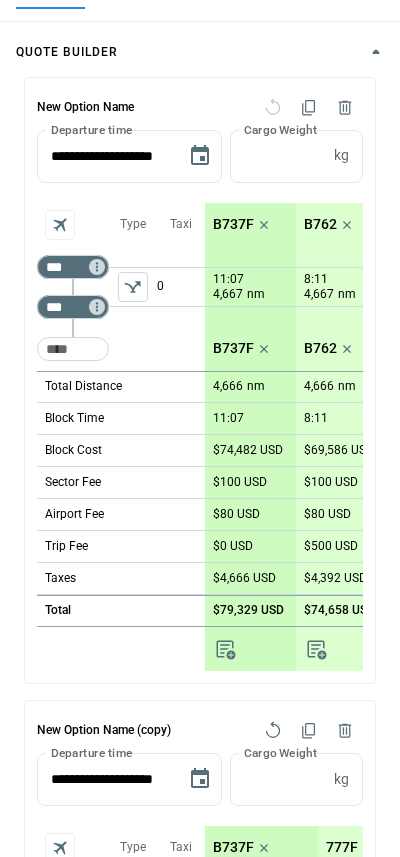 click on "$100 USD" at bounding box center (240, 482) 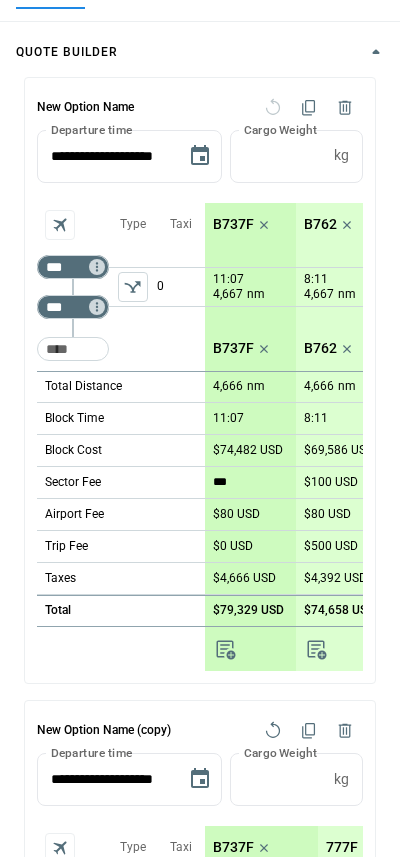 click on "$80 USD" at bounding box center [236, 514] 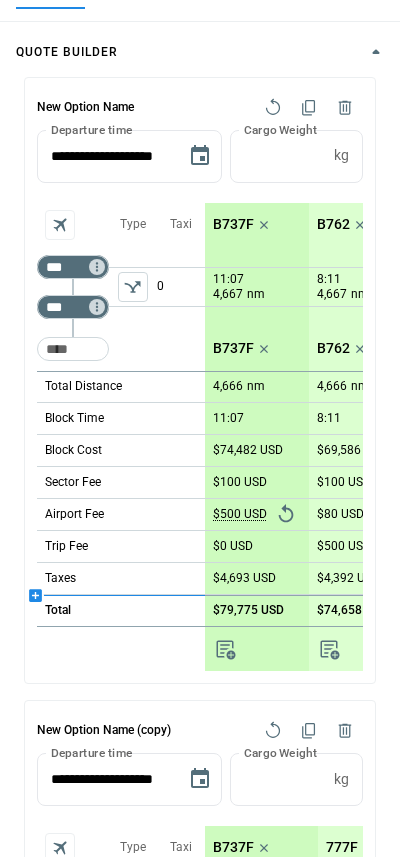 click at bounding box center [121, 595] 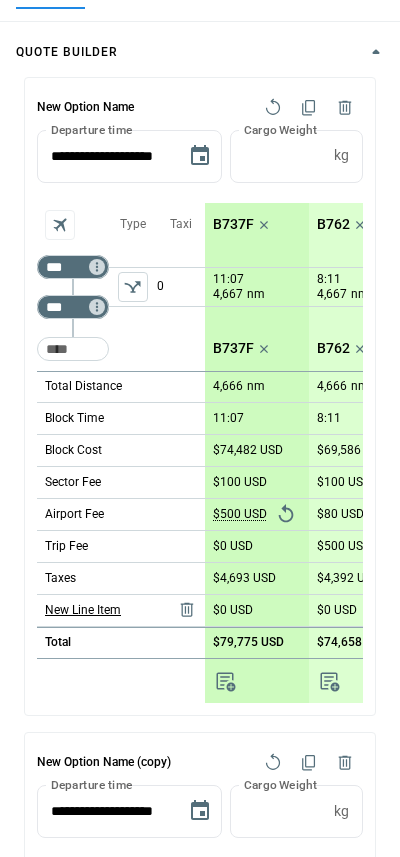 click on "New Line Item" at bounding box center (83, 610) 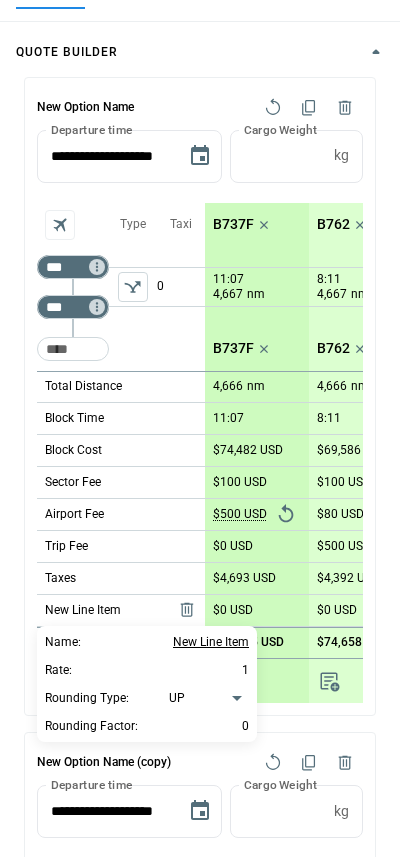 click on "New Line Item" at bounding box center [211, 642] 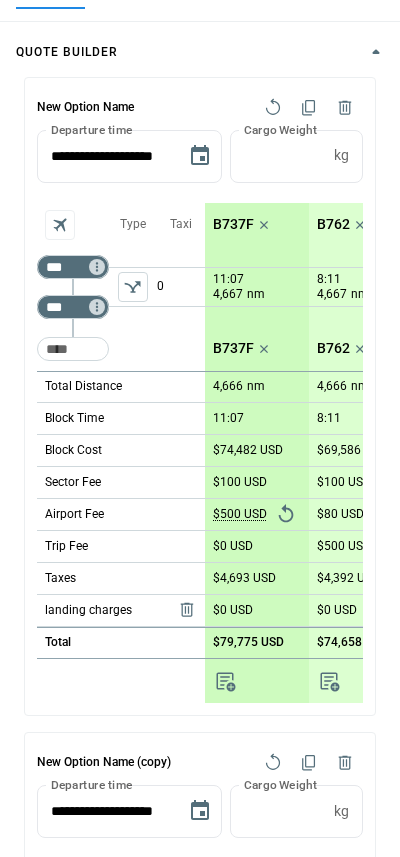 click on "$0 USD" at bounding box center (233, 610) 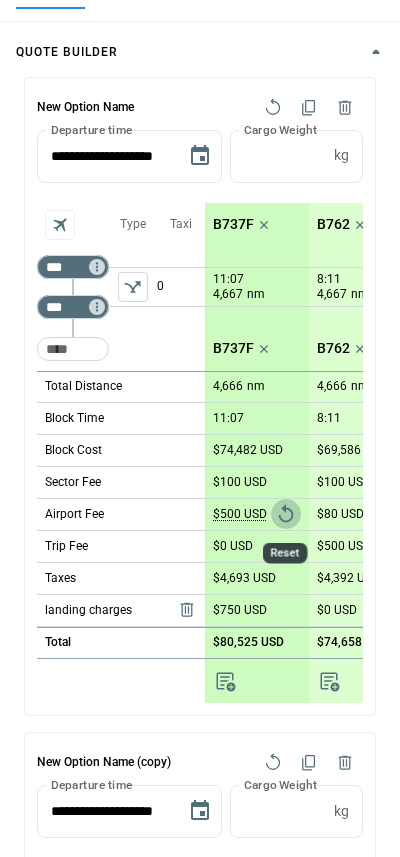 click at bounding box center (286, 514) 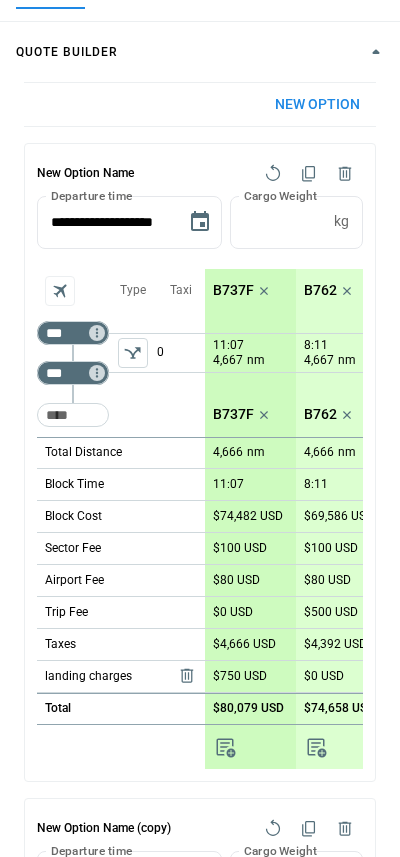 scroll, scrollTop: 0, scrollLeft: 0, axis: both 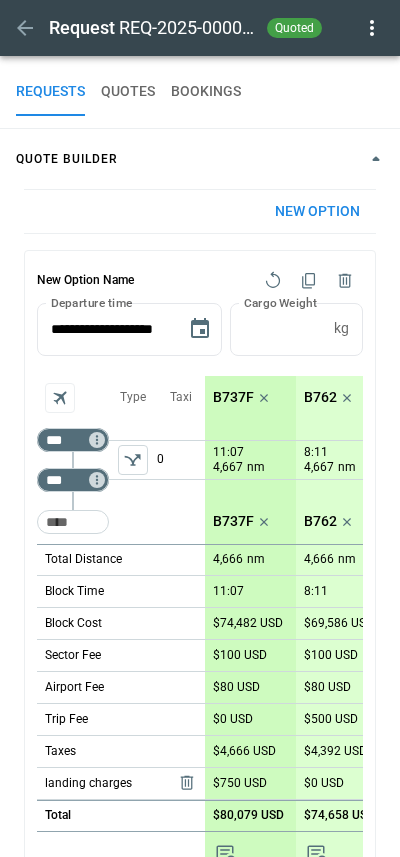 click on "Taxi 0" at bounding box center [181, 460] 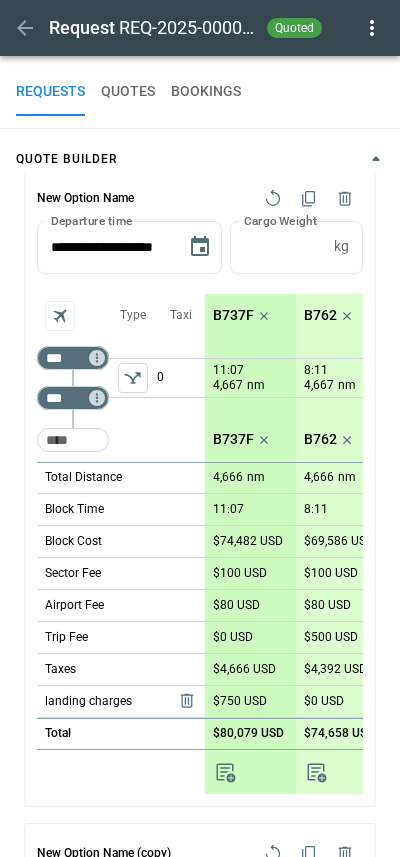 scroll, scrollTop: 84, scrollLeft: 0, axis: vertical 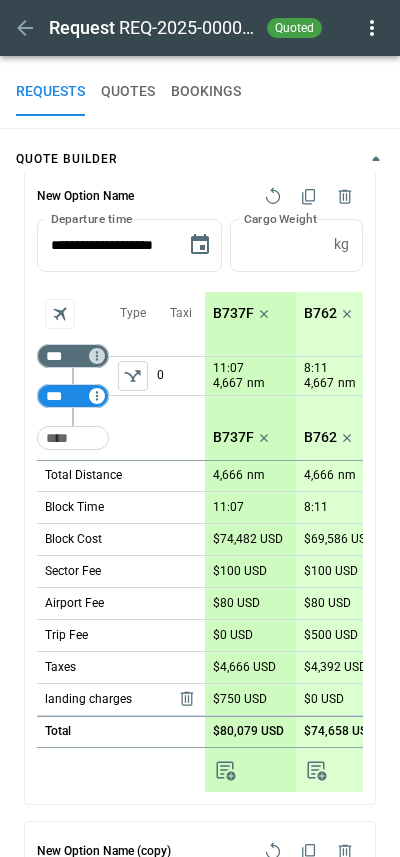click on "*** ​" at bounding box center [73, 356] 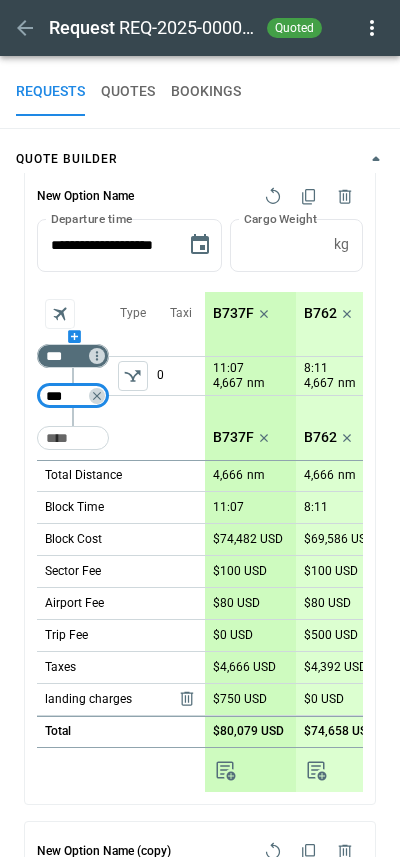 click at bounding box center [73, 336] 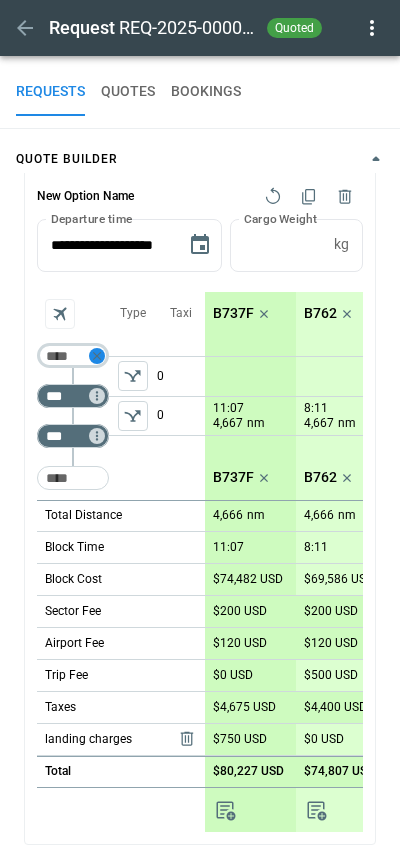 click at bounding box center (97, 356) 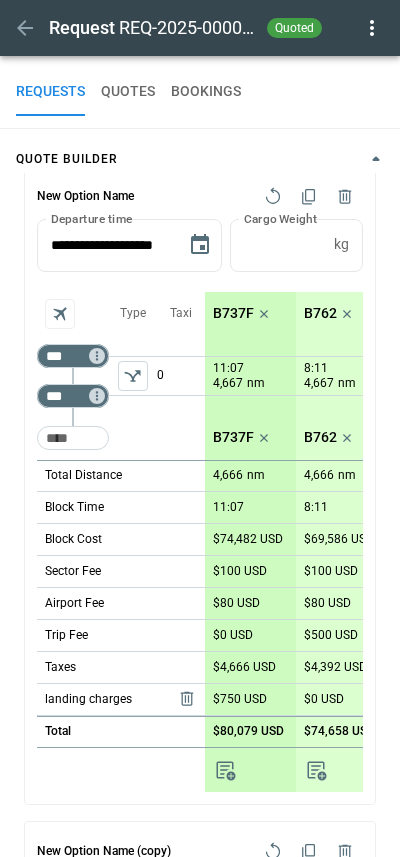 click on "Type" at bounding box center [133, 376] 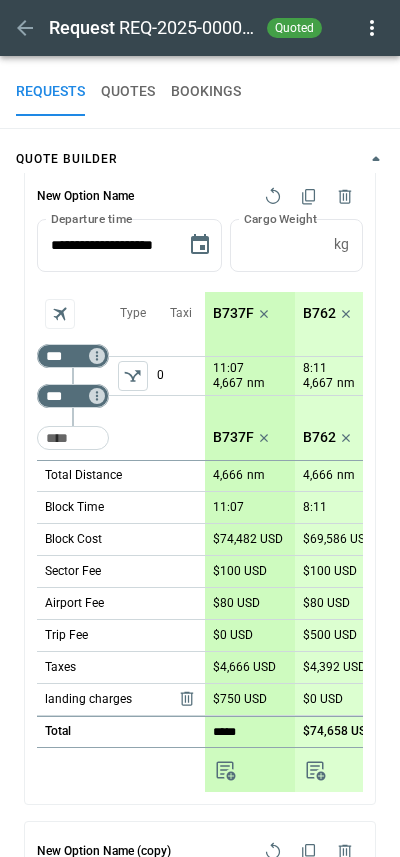 click on "Total" at bounding box center [121, 732] 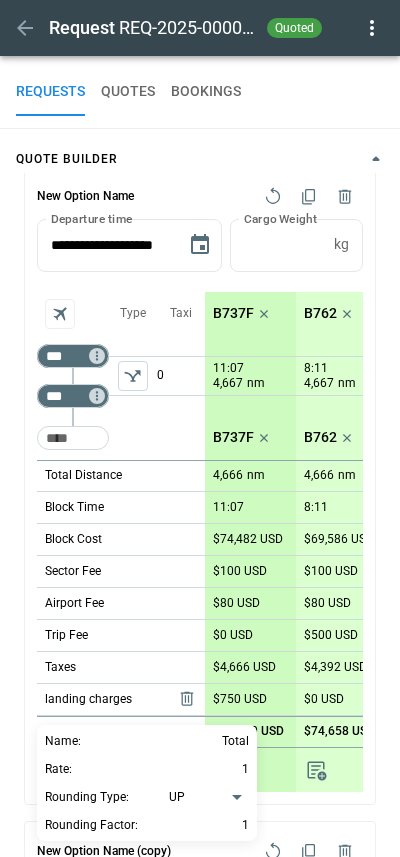 click at bounding box center (200, 428) 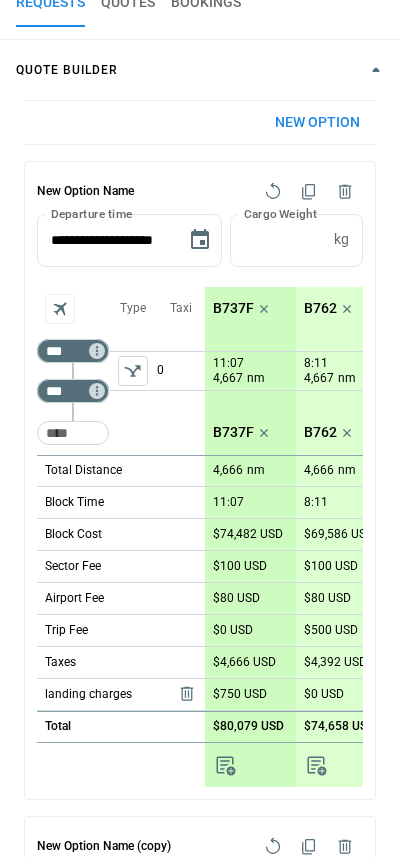 scroll, scrollTop: 0, scrollLeft: 0, axis: both 